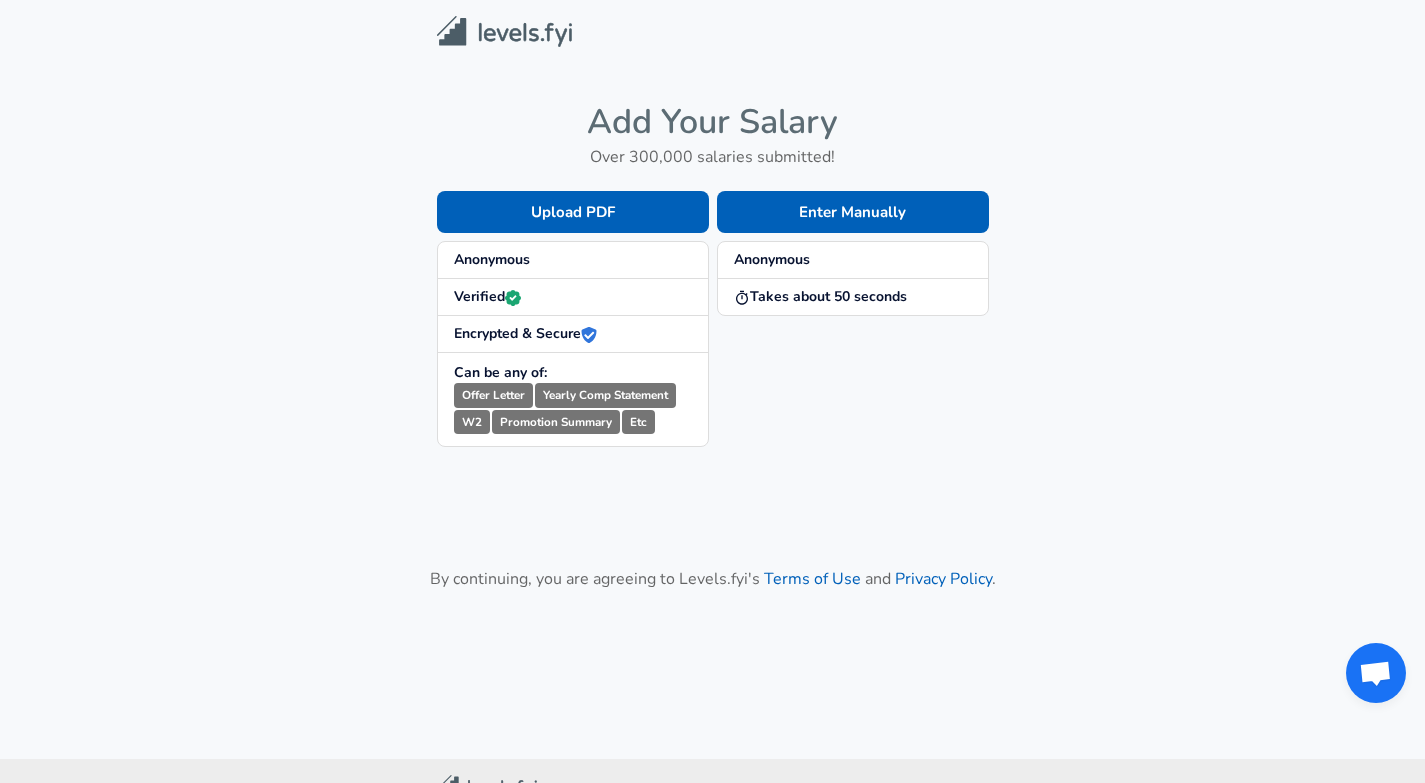 scroll, scrollTop: 0, scrollLeft: 0, axis: both 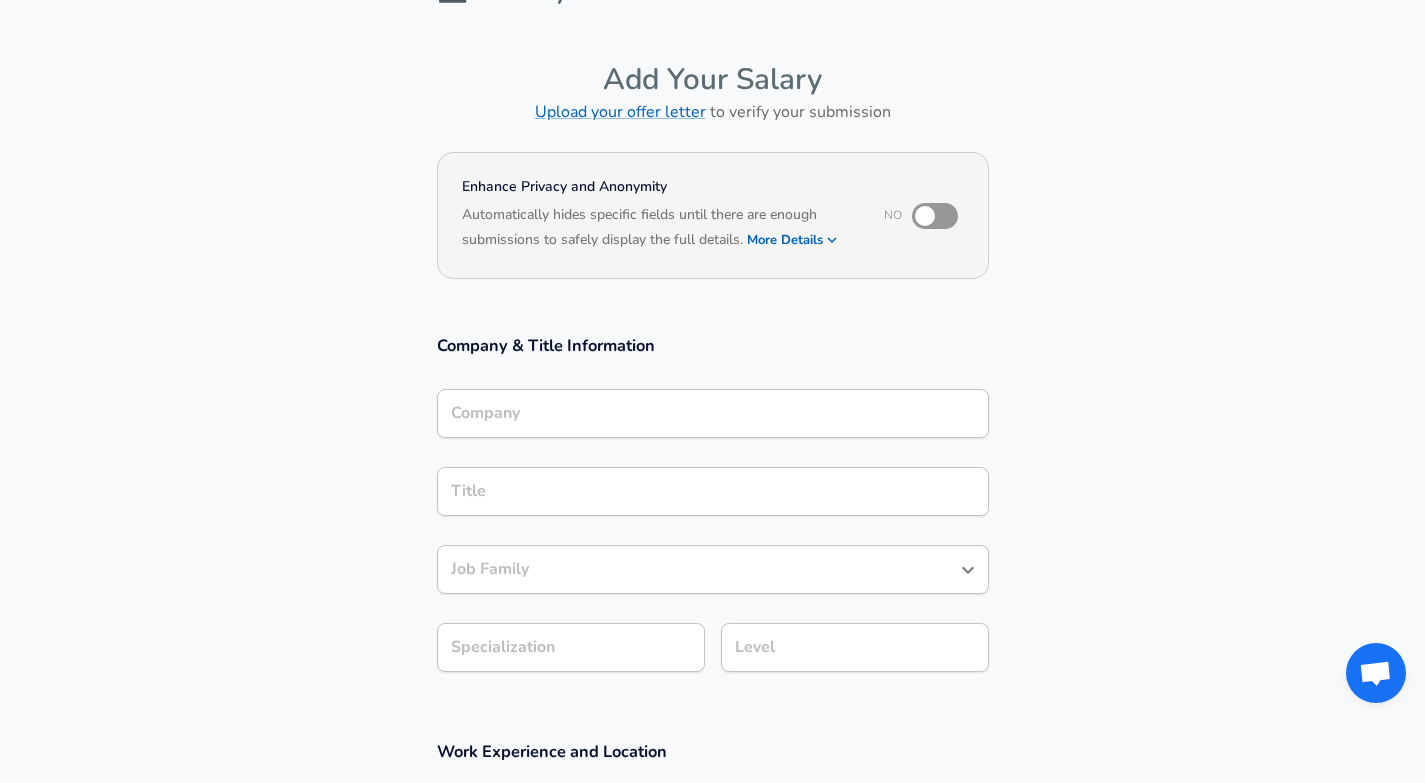 click at bounding box center (925, 216) 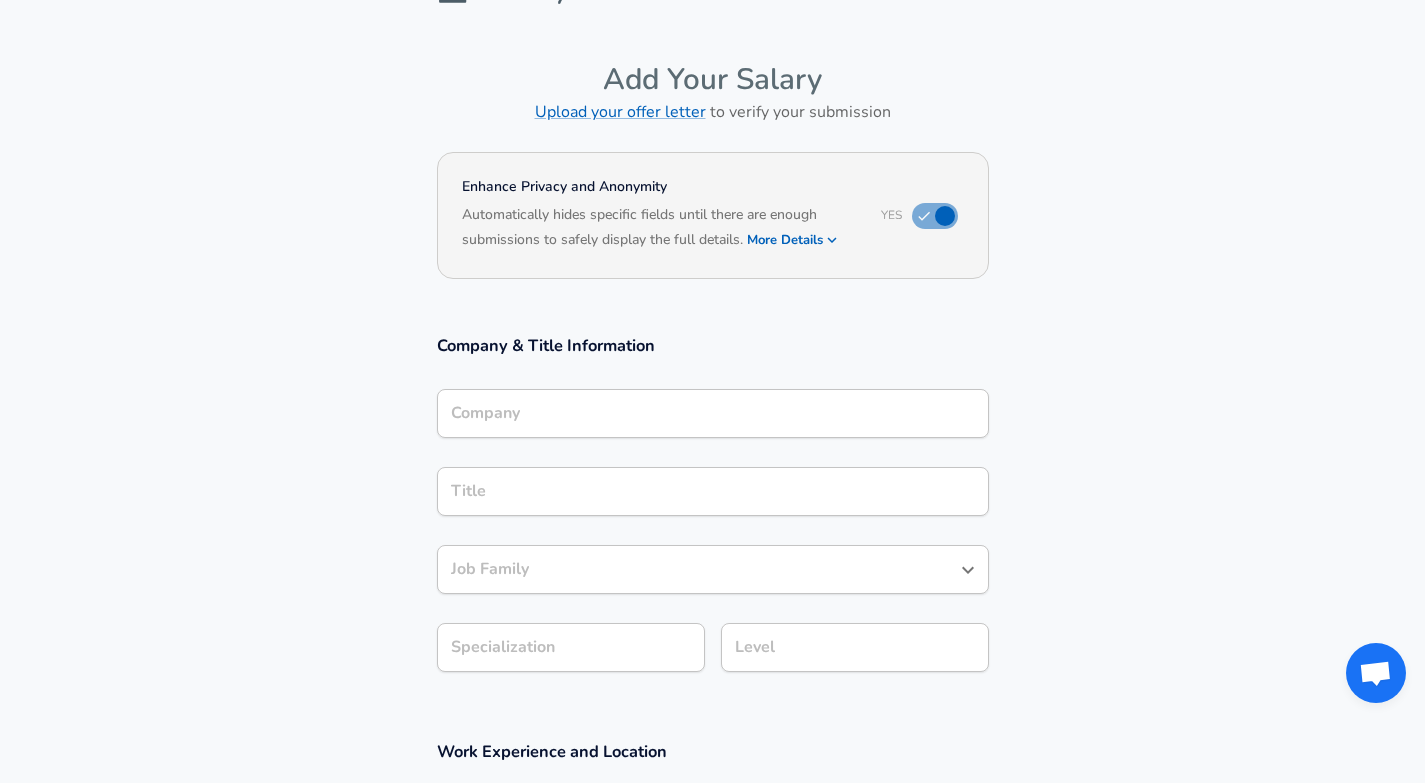 click on "Company Company" at bounding box center [713, 416] 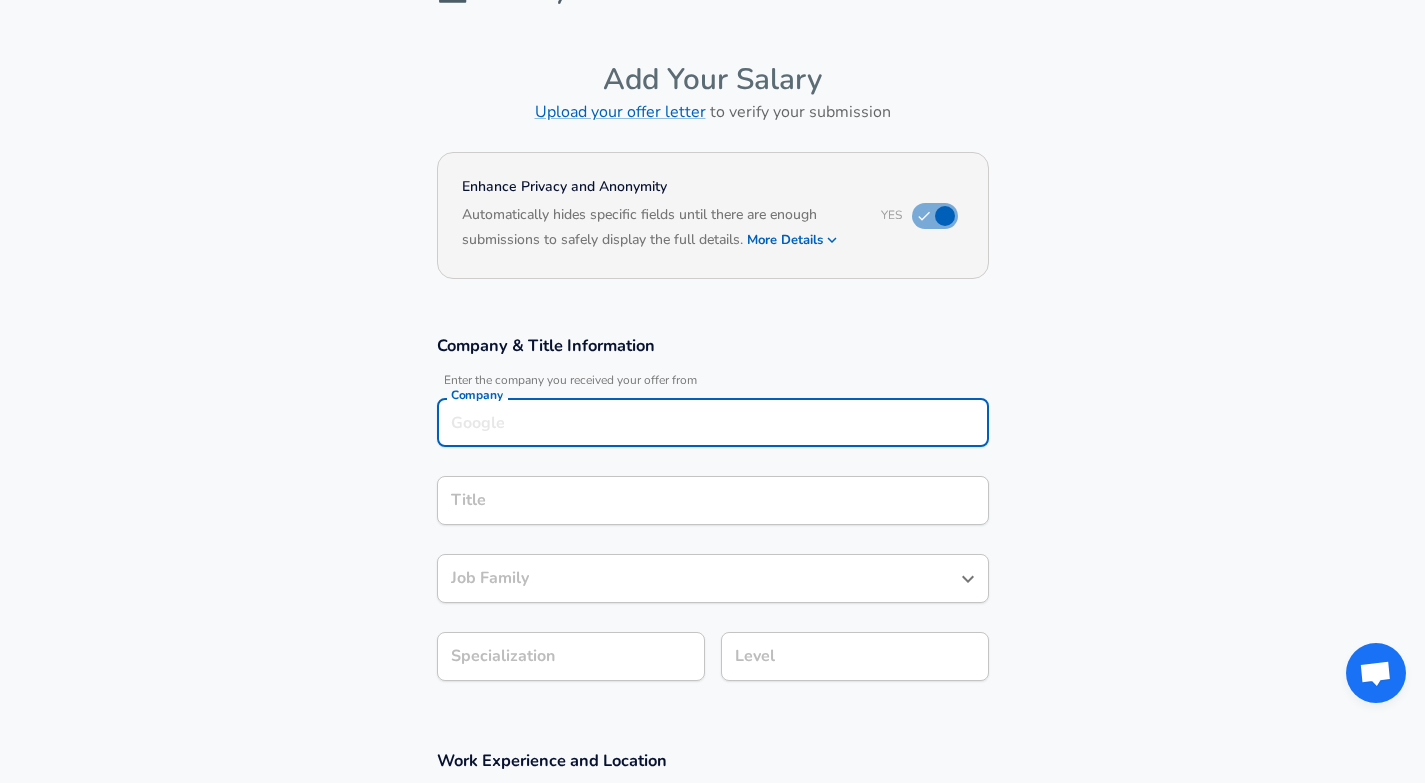 scroll, scrollTop: 65, scrollLeft: 0, axis: vertical 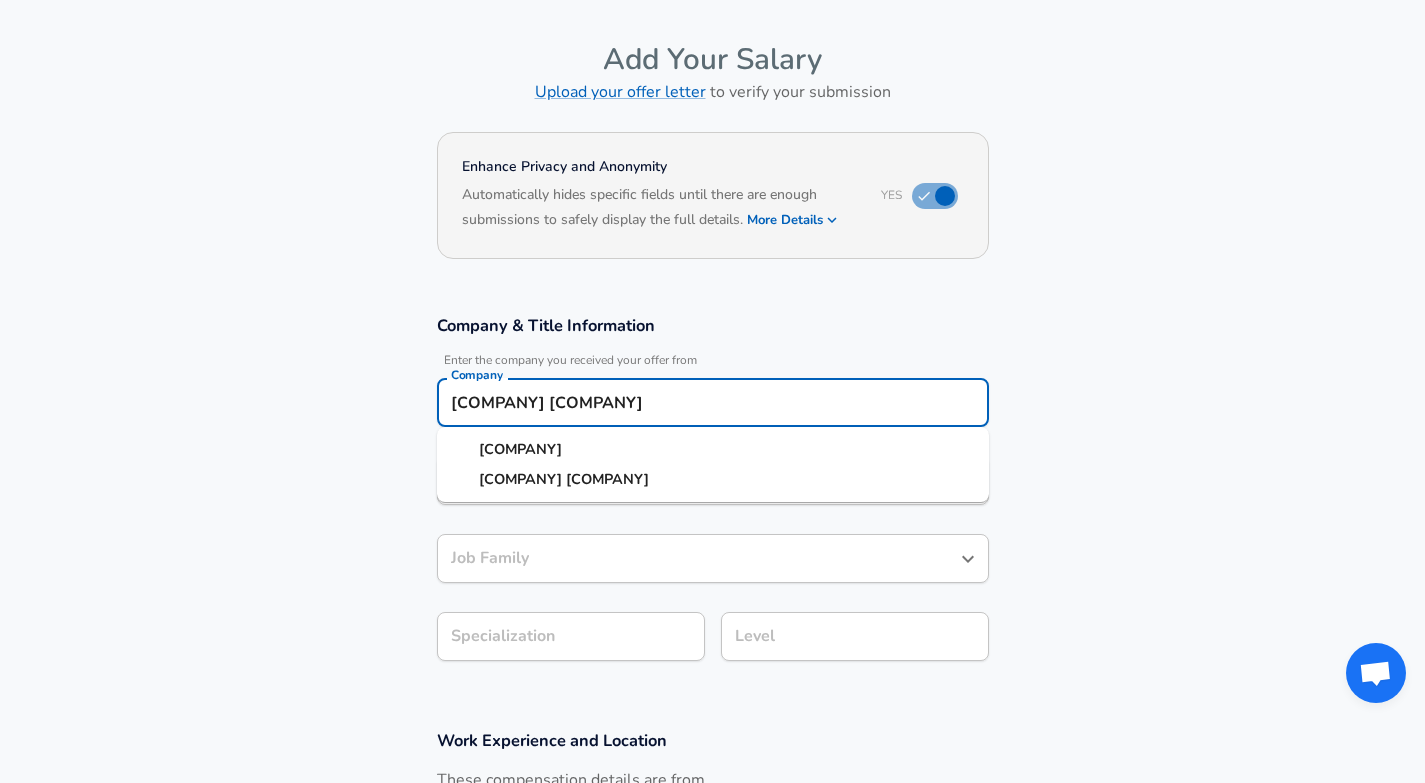 click on "[COMPANY]" at bounding box center [713, 450] 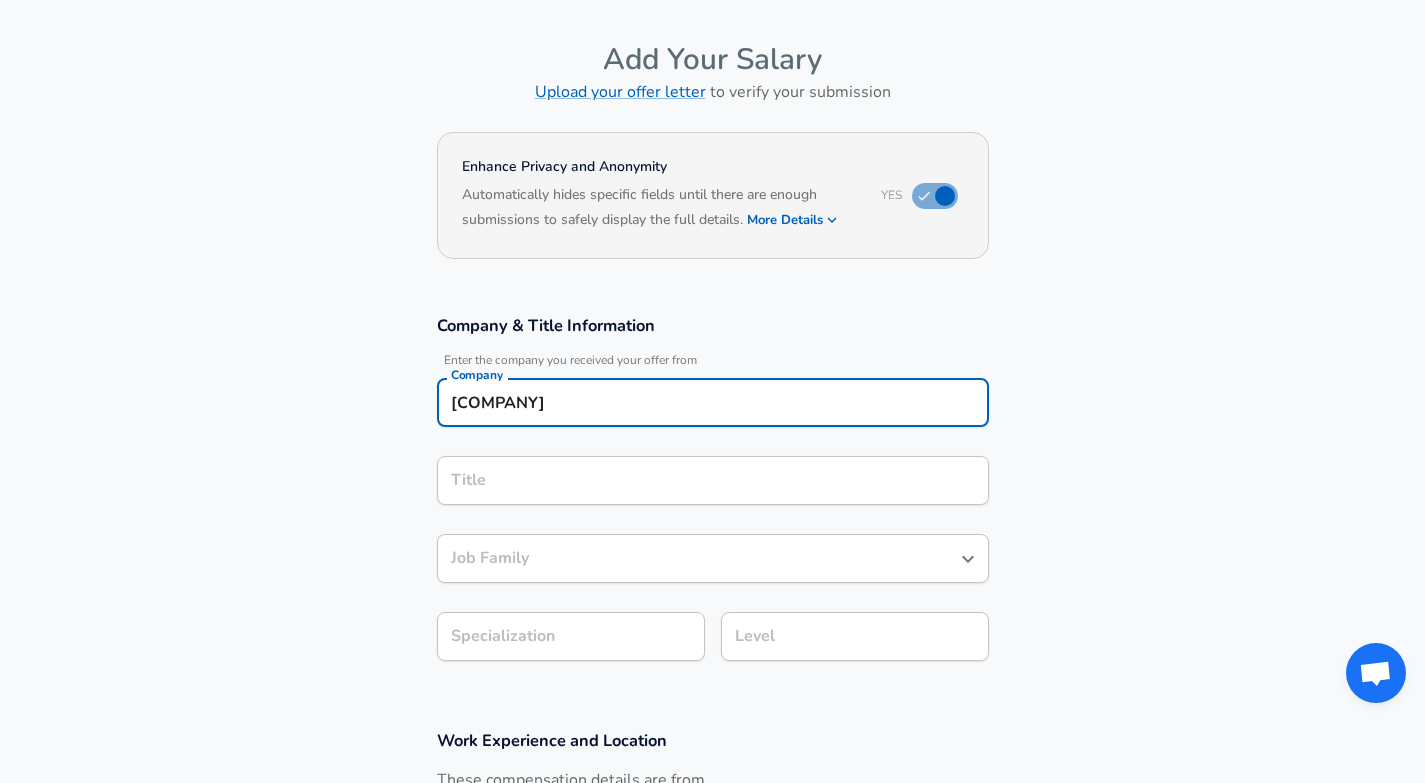 type on "[COMPANY]" 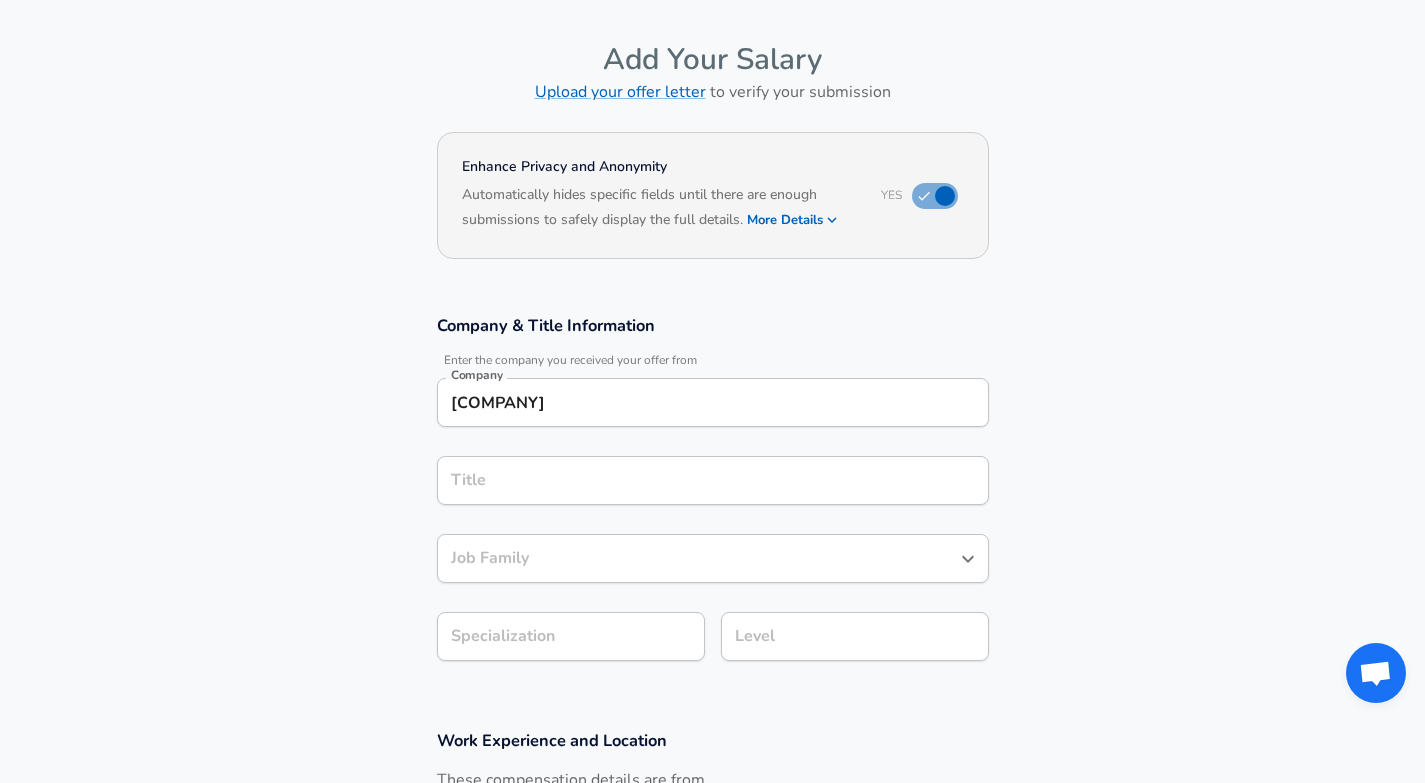 click on "Title" at bounding box center [713, 480] 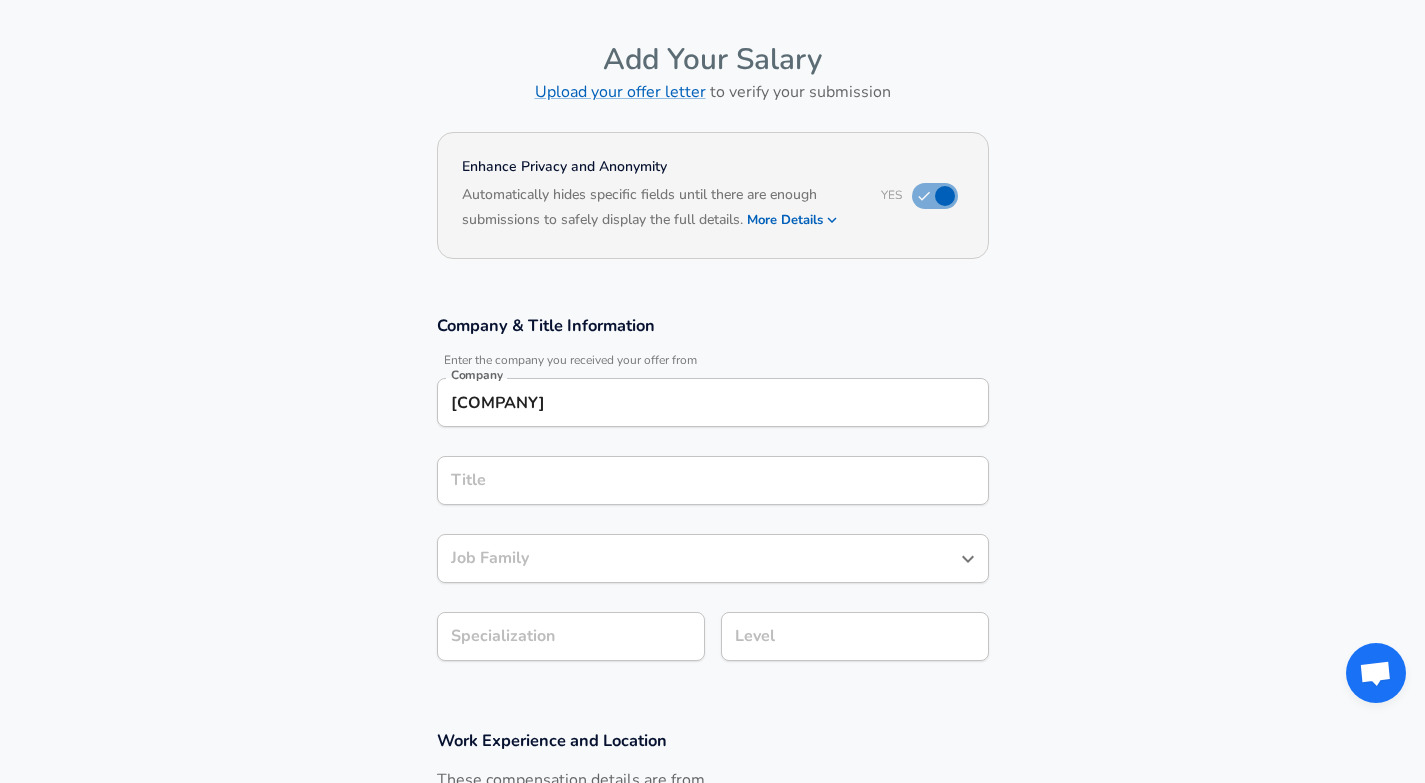 scroll, scrollTop: 105, scrollLeft: 0, axis: vertical 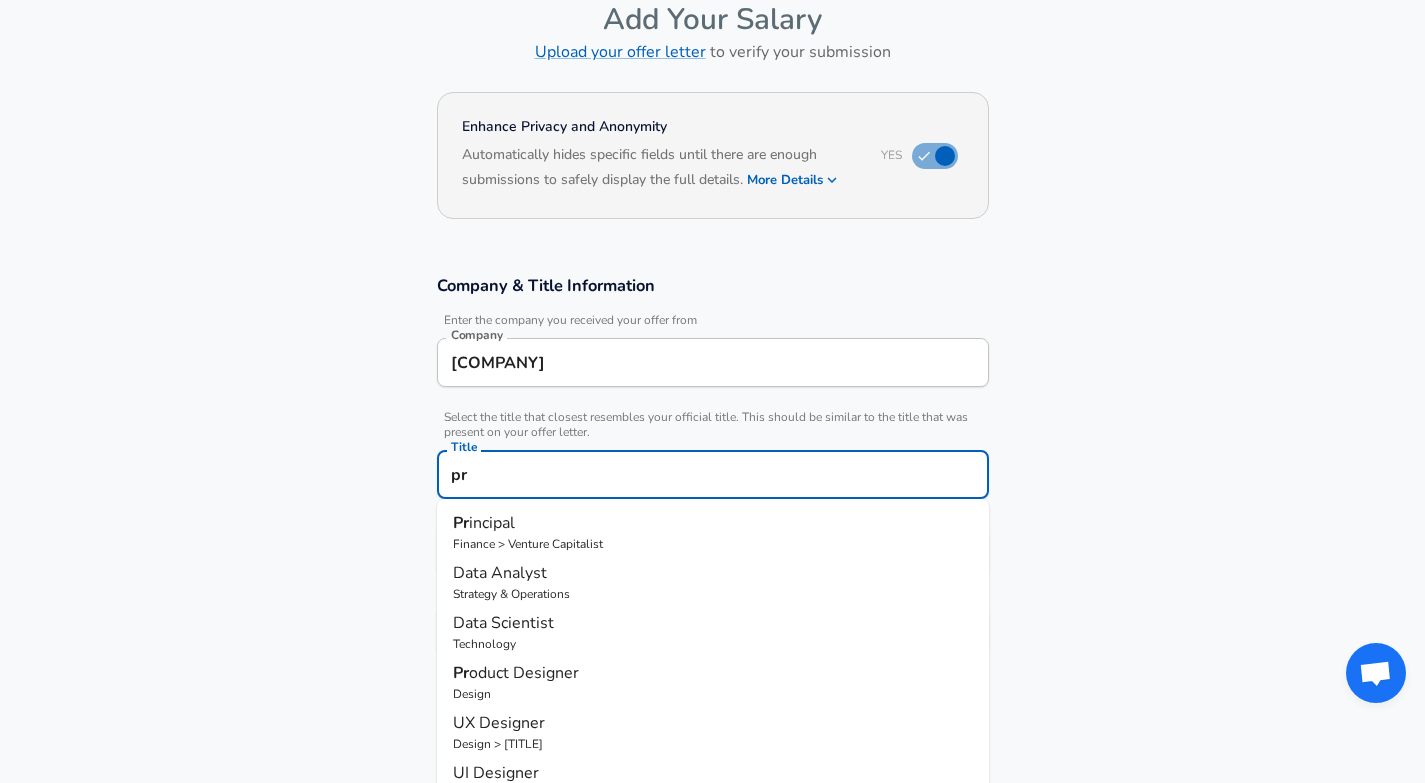 type on "p" 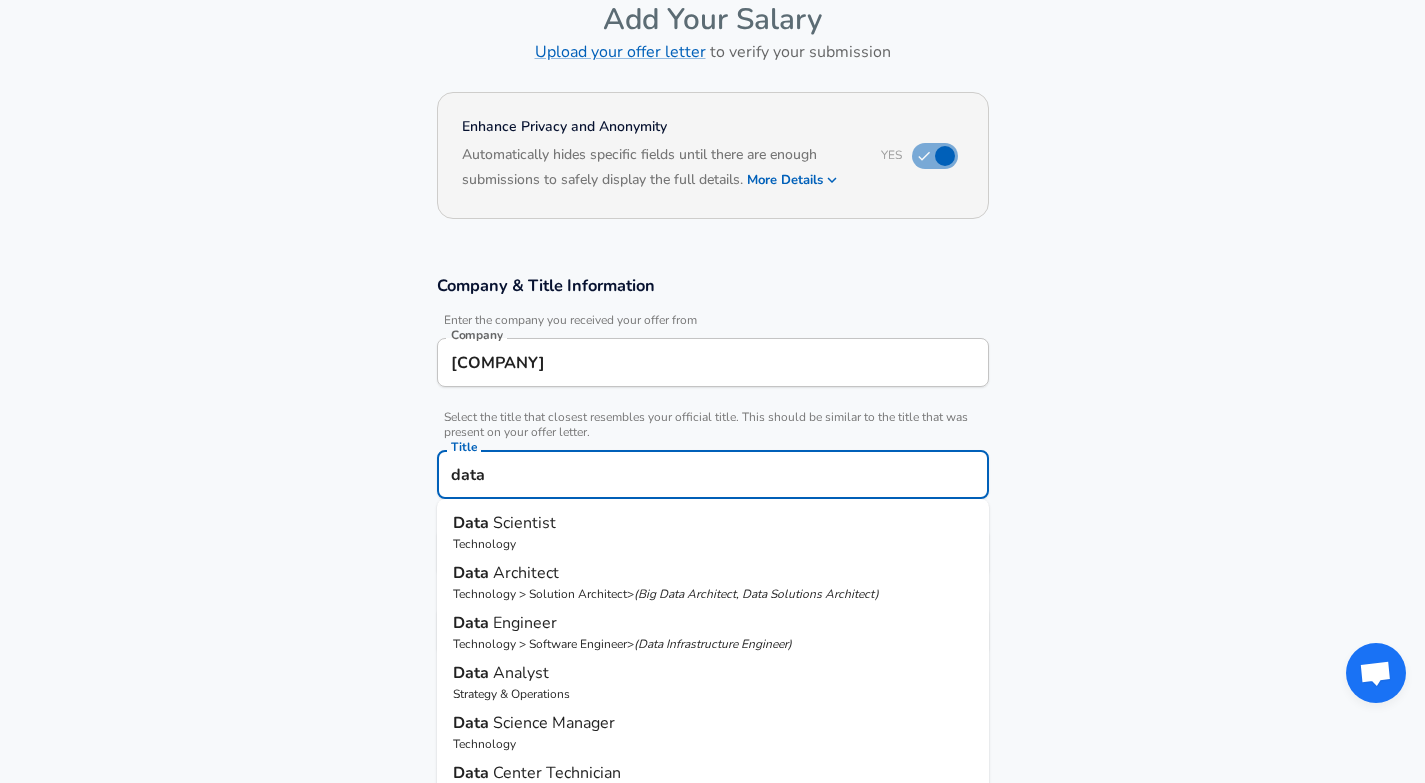 click on "Data    Scientist" at bounding box center (713, 523) 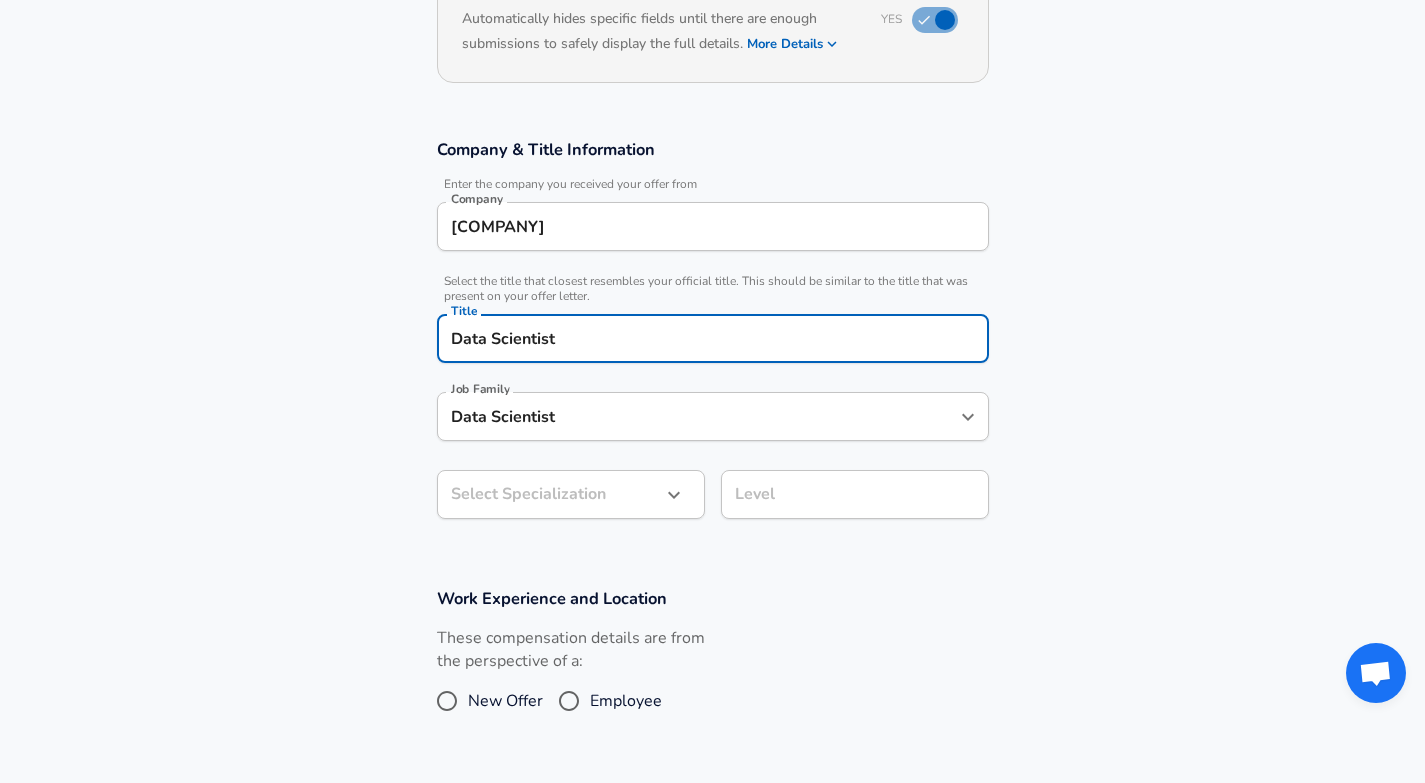 scroll, scrollTop: 247, scrollLeft: 0, axis: vertical 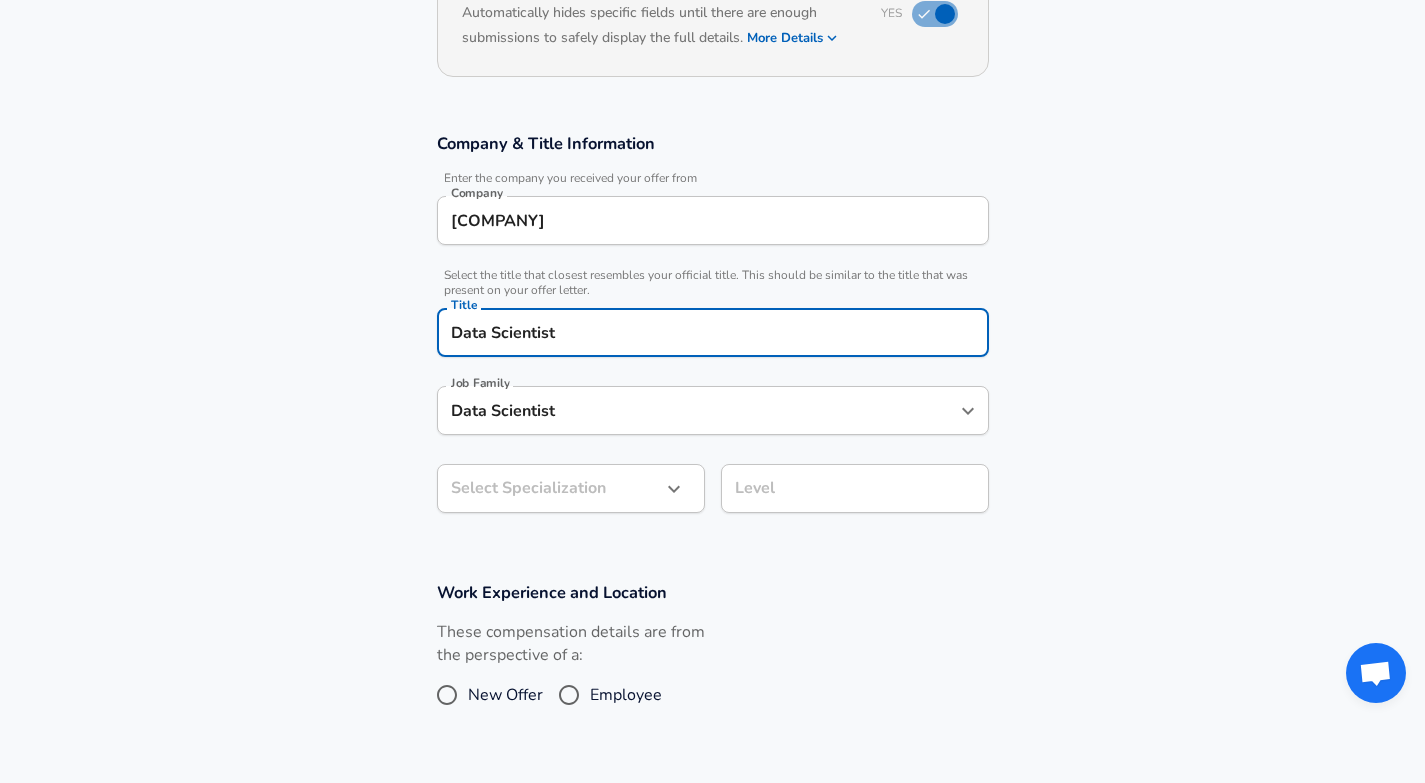 click 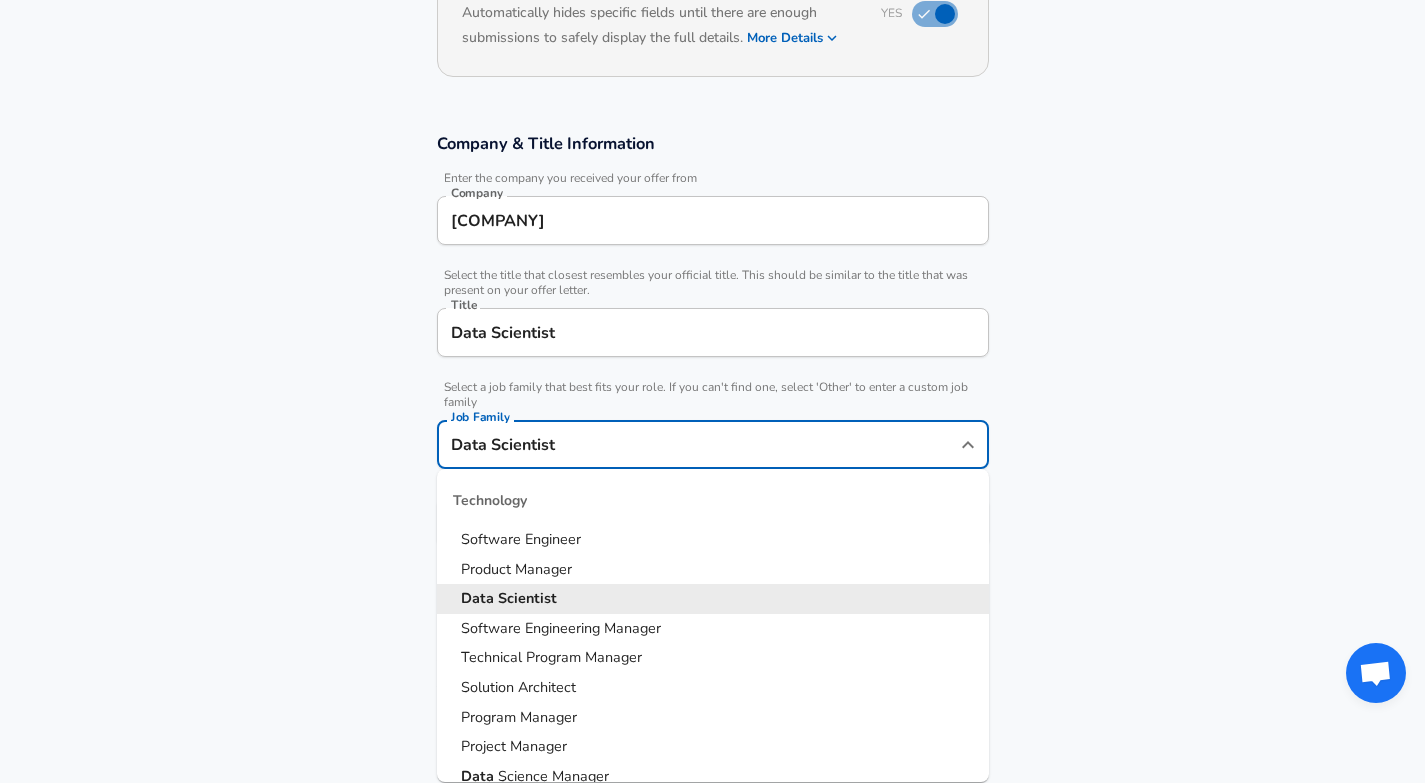 scroll, scrollTop: 287, scrollLeft: 0, axis: vertical 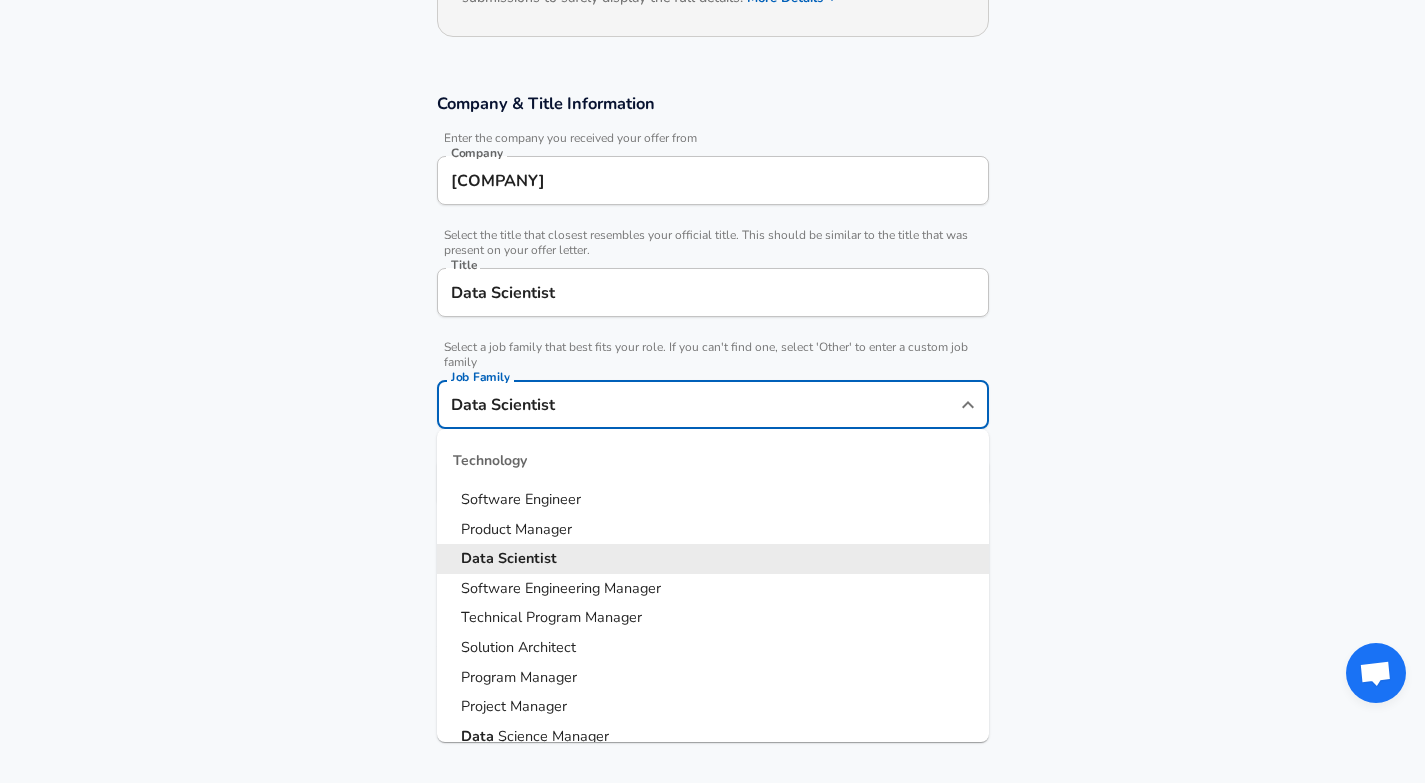 click on "Company & Title Information Enter the company you received your offer from Company [COMPANY] Company Select the title that closest resembles your official title. This should be similar to the title that was present on your offer letter. Title [TITLE] Title Select a job family that best fits your role. If you can't find one, select 'Other' to enter a custom job family Job Family [JOB_FAMILY] Job Family Technology Software Engineer Product Manager Data Scientist Software Engineering Manager Technical Program Manager Solution Architect Program Manager Project Manager Data Science Manager Technical Writer Engineering Biomedical Engineer Civil Engineer Hardware Engineer Mechanical Engineer Geological Engineer Electrical Engineer Controls Engineer Chemical Engineer Aerospace Engineer Materials Engineer Optical Engineer MEP Engineer Prompt Engineer Business Management Consultant Business Development Sales Sales Legal Legal Sales Sales Engineer Legal Regulatory Affairs Sales Customer Success Design" at bounding box center (712, 310) 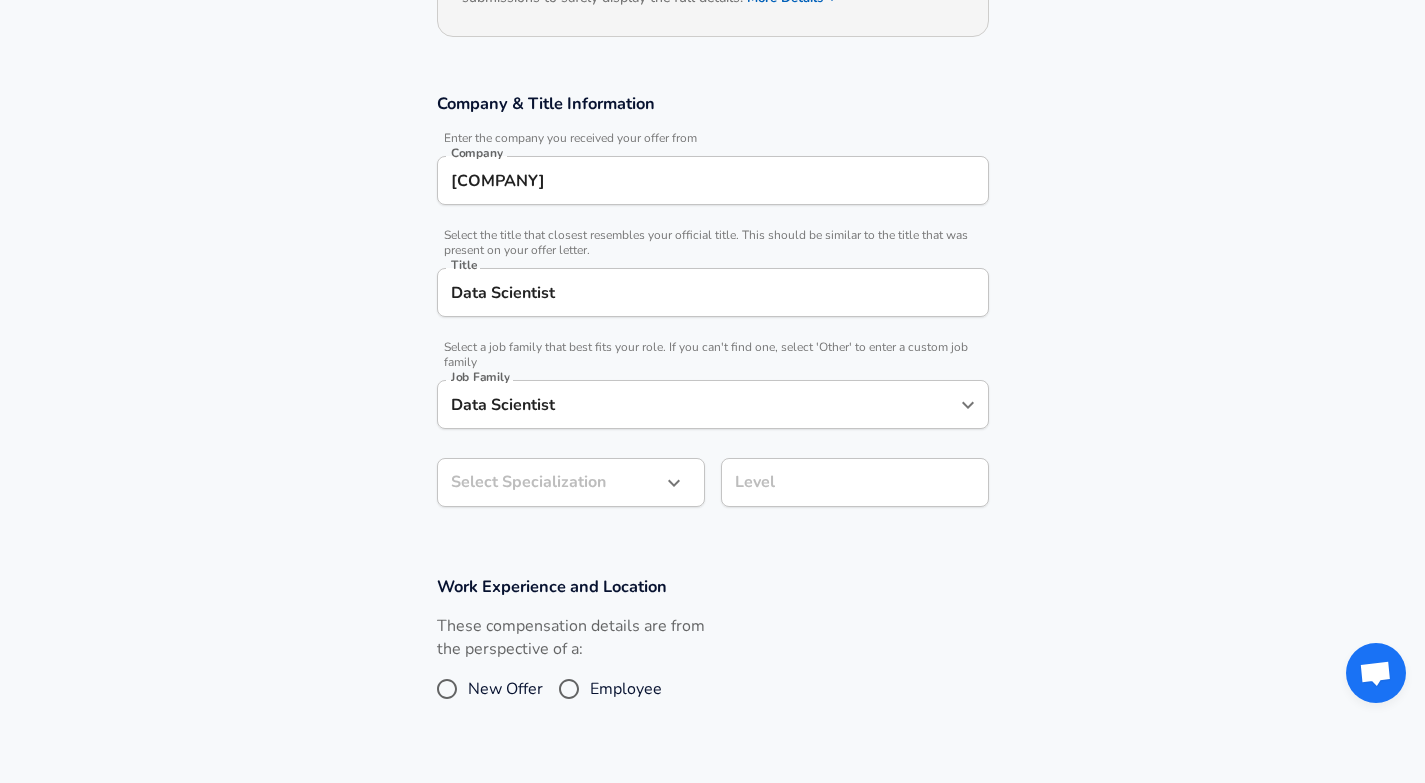 click on "Data Scientist" at bounding box center [713, 292] 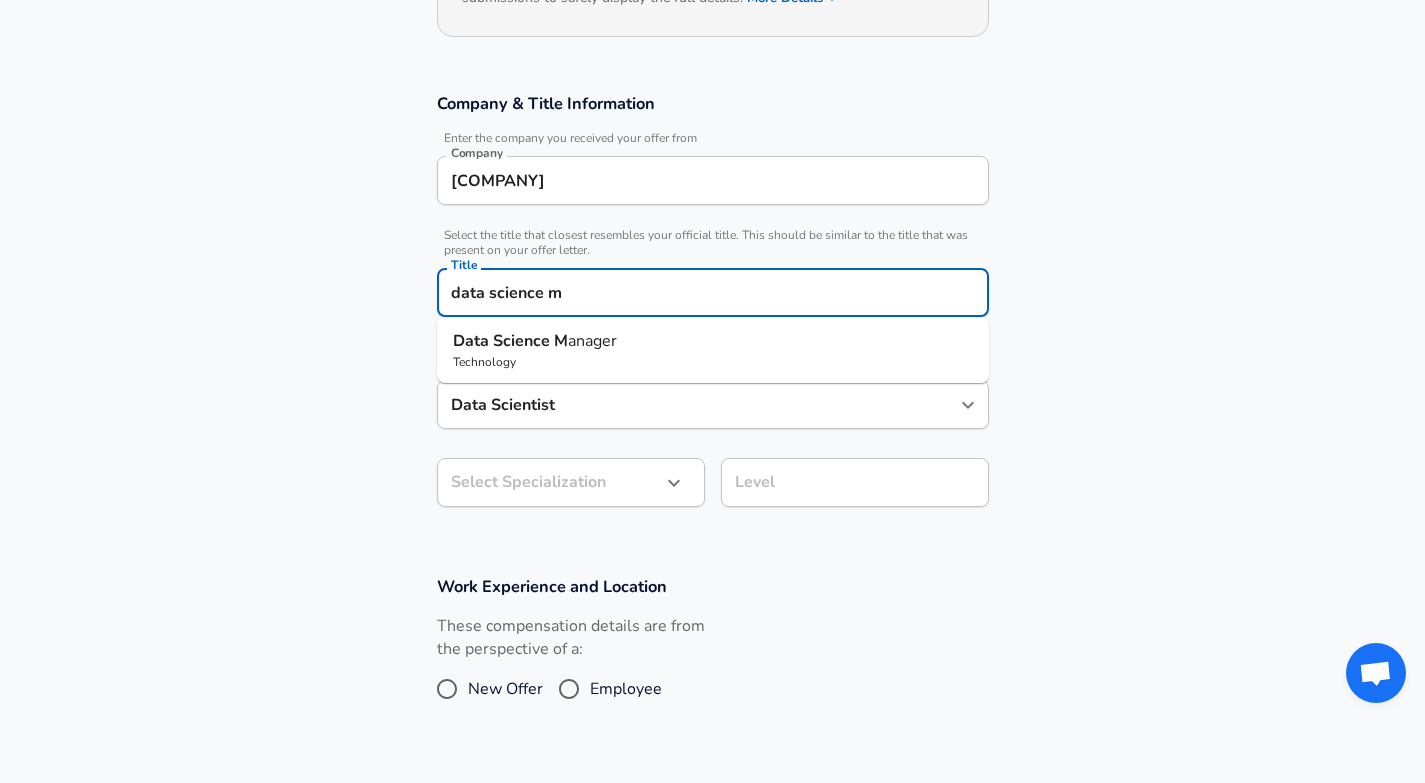 click on "Technology" at bounding box center (713, 362) 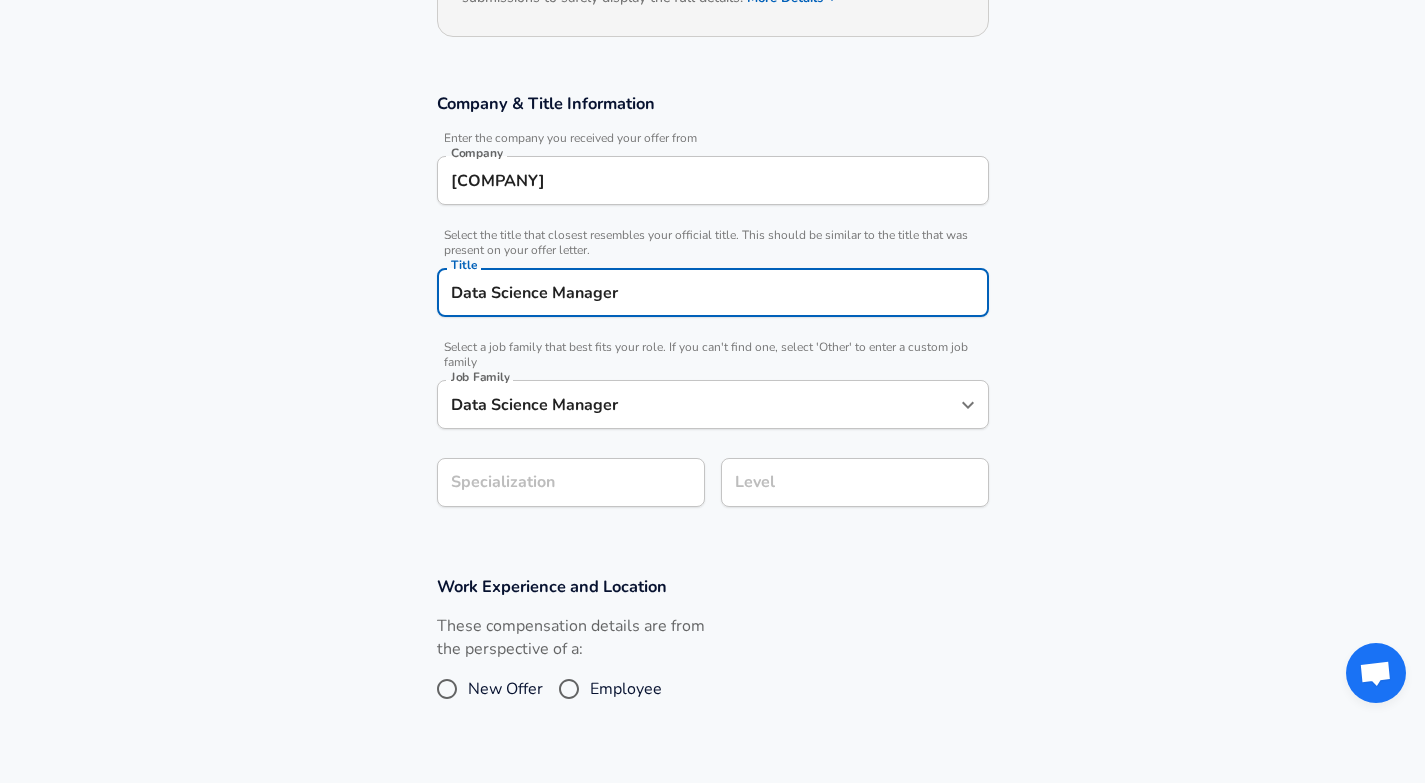 type on "Data Science Manager" 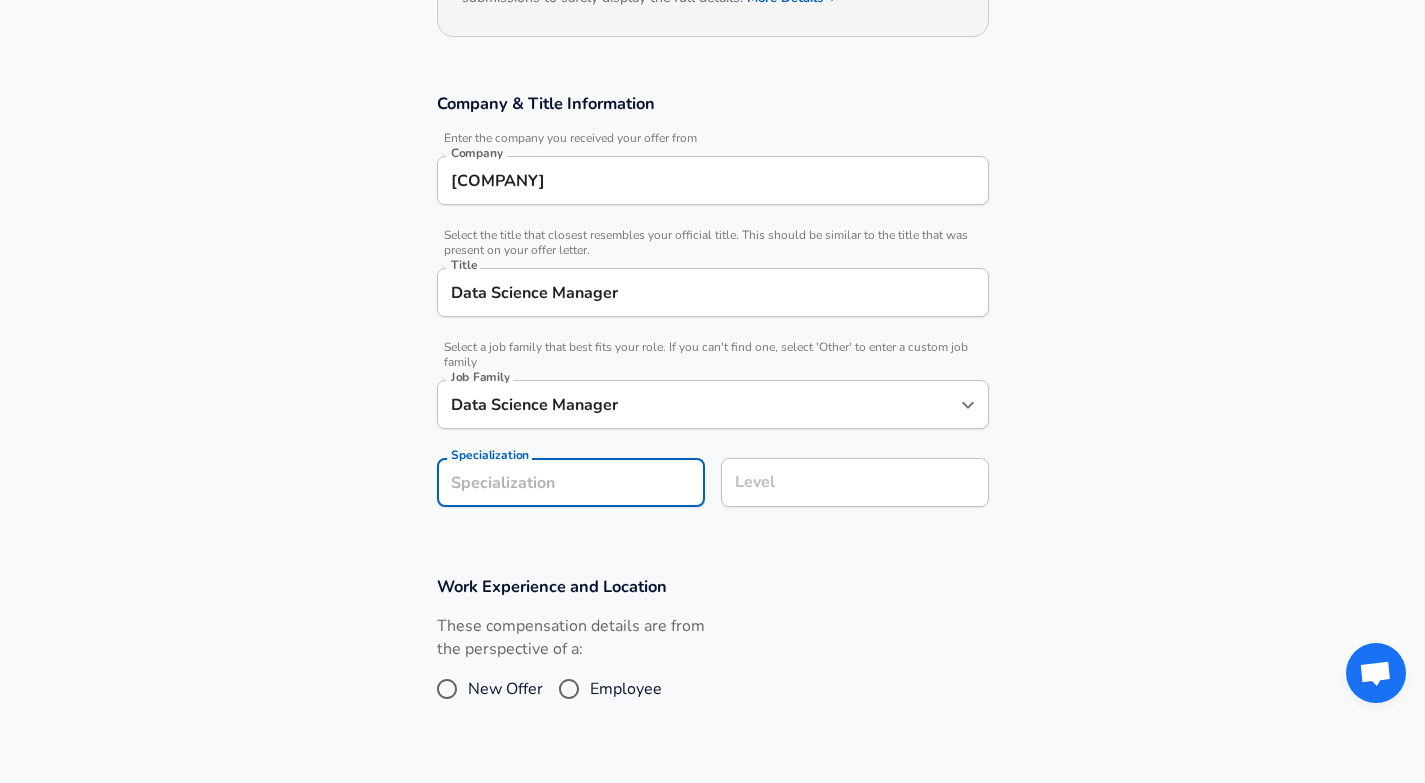 scroll, scrollTop: 347, scrollLeft: 0, axis: vertical 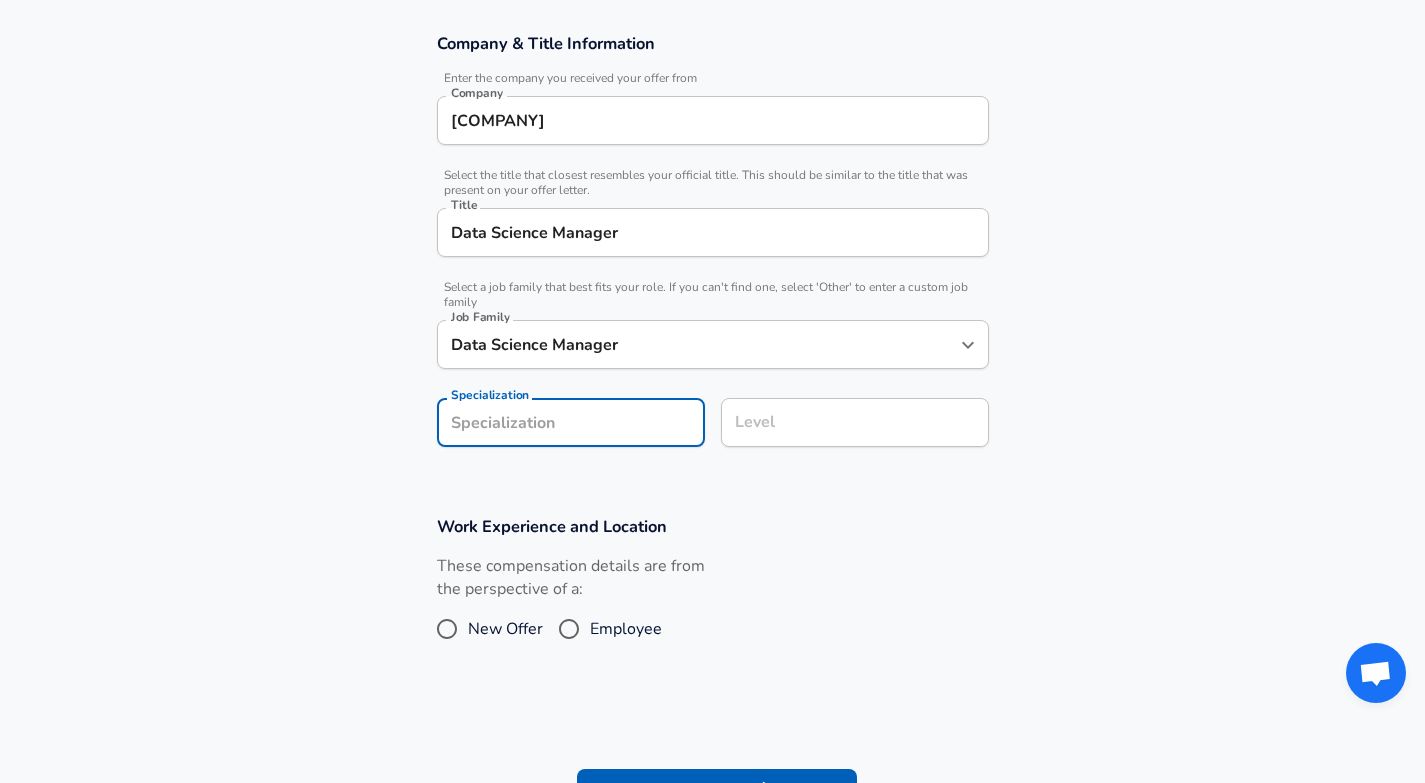 click on "Specialization" at bounding box center (571, 422) 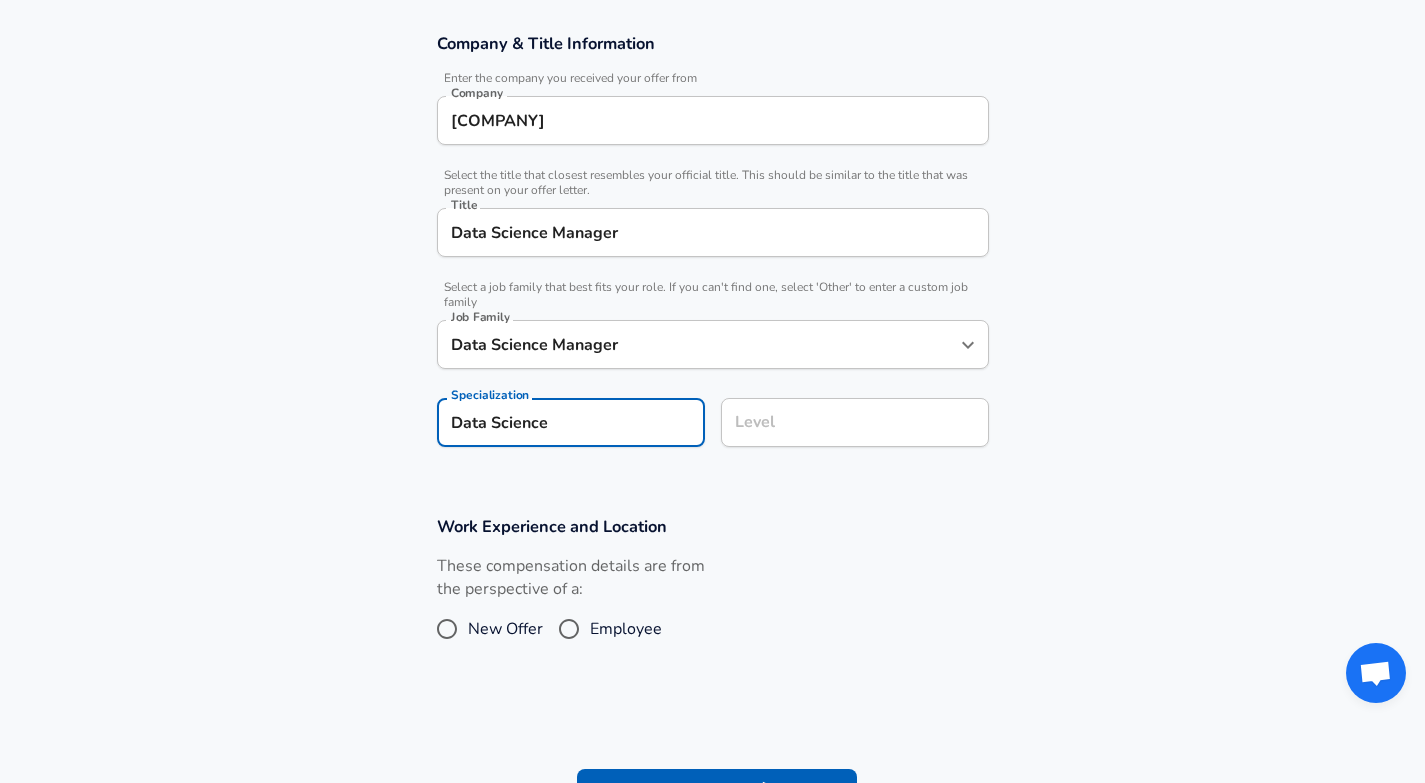type on "Data Science" 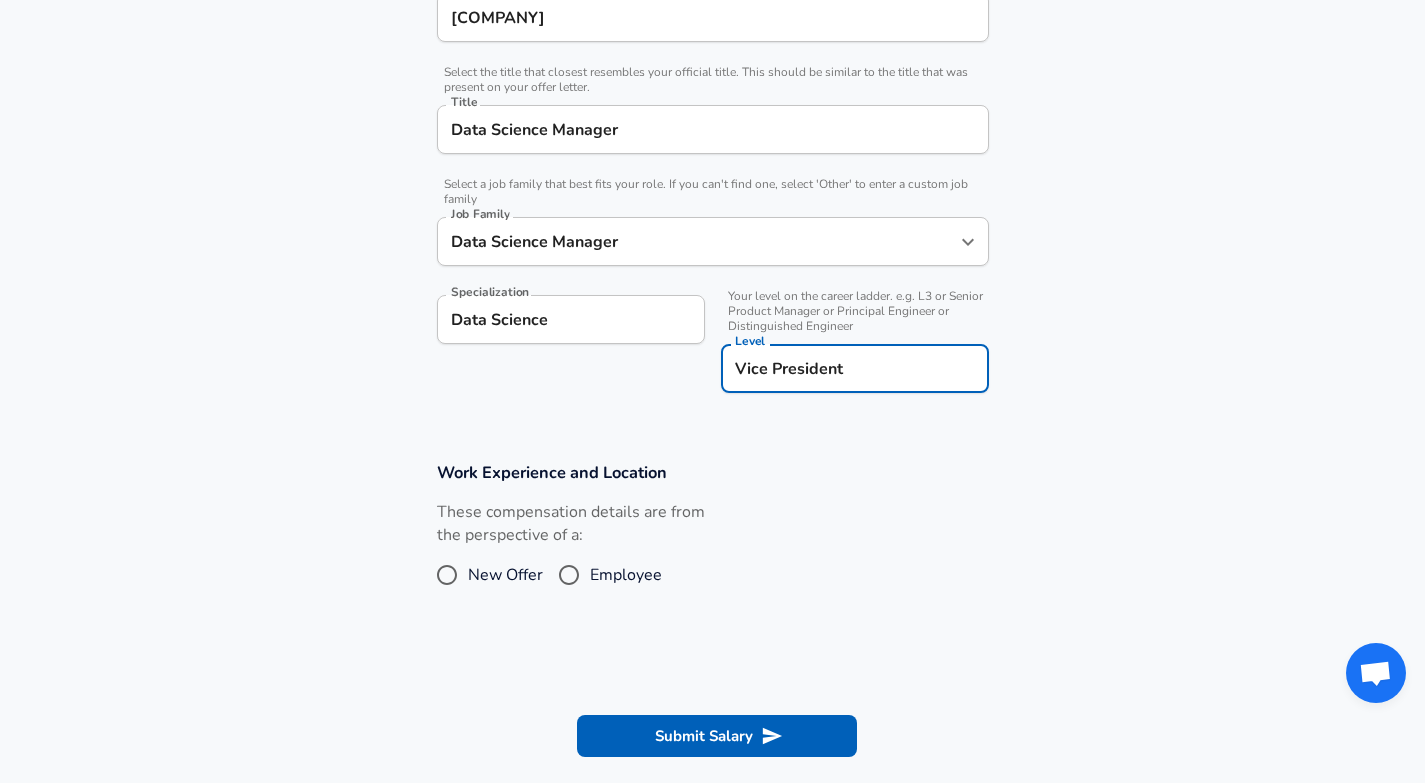 scroll, scrollTop: 452, scrollLeft: 0, axis: vertical 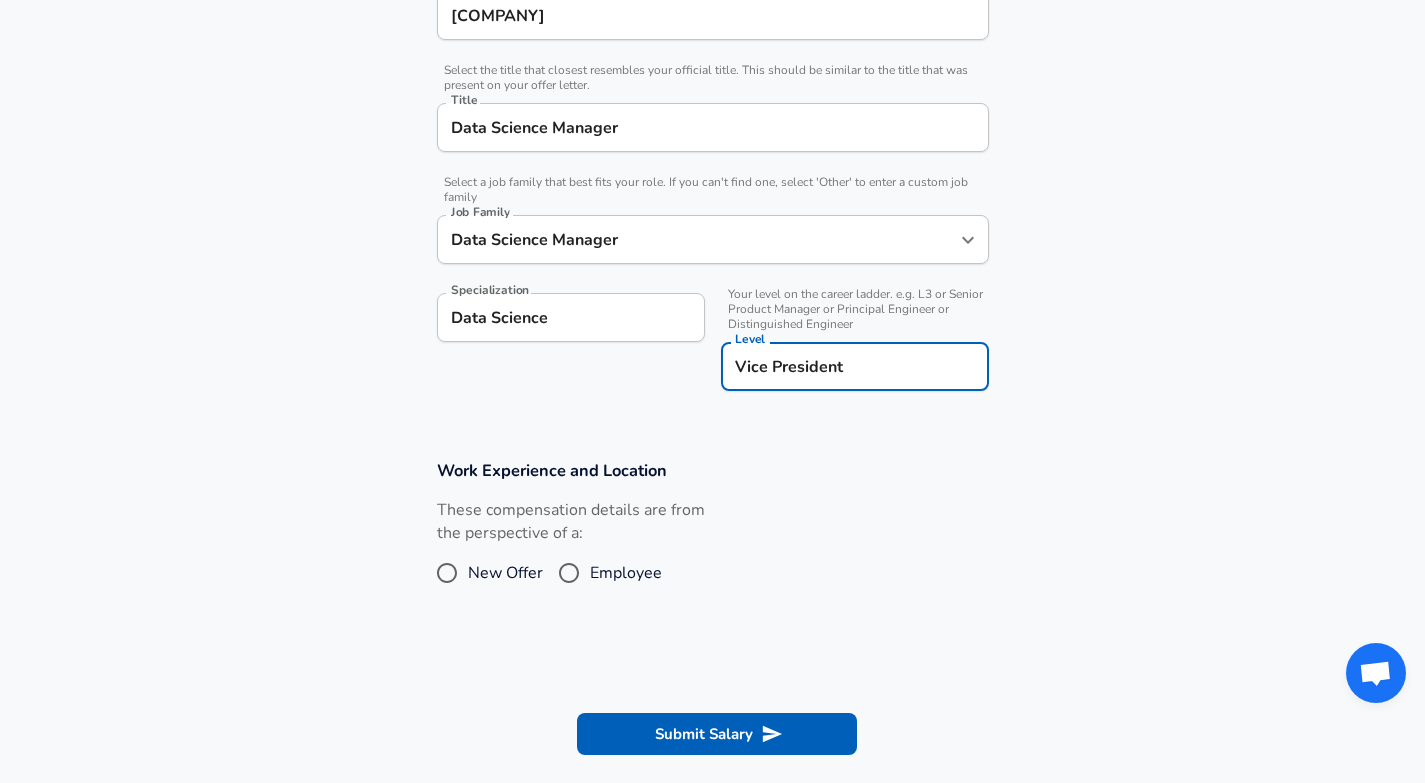 type on "Vice President" 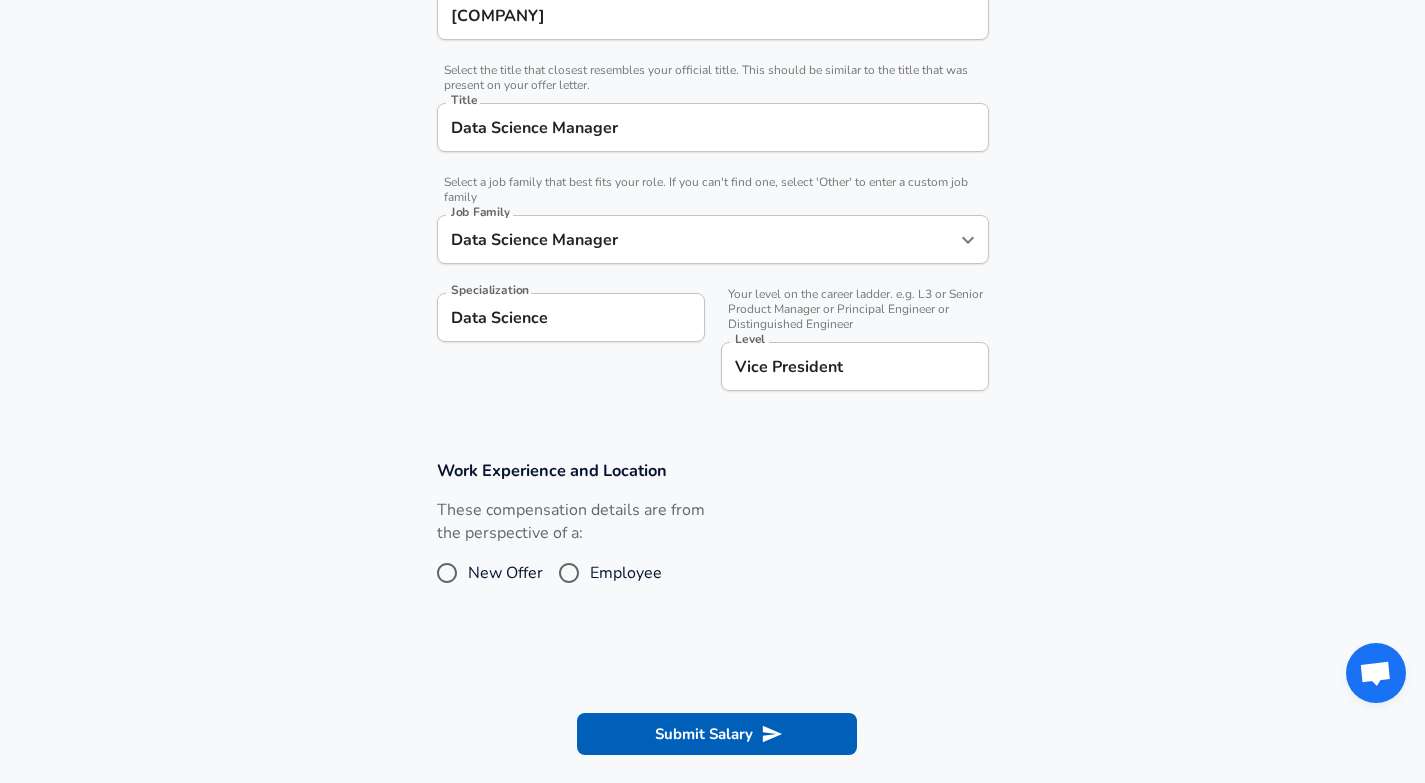 click on "Employee" at bounding box center [569, 573] 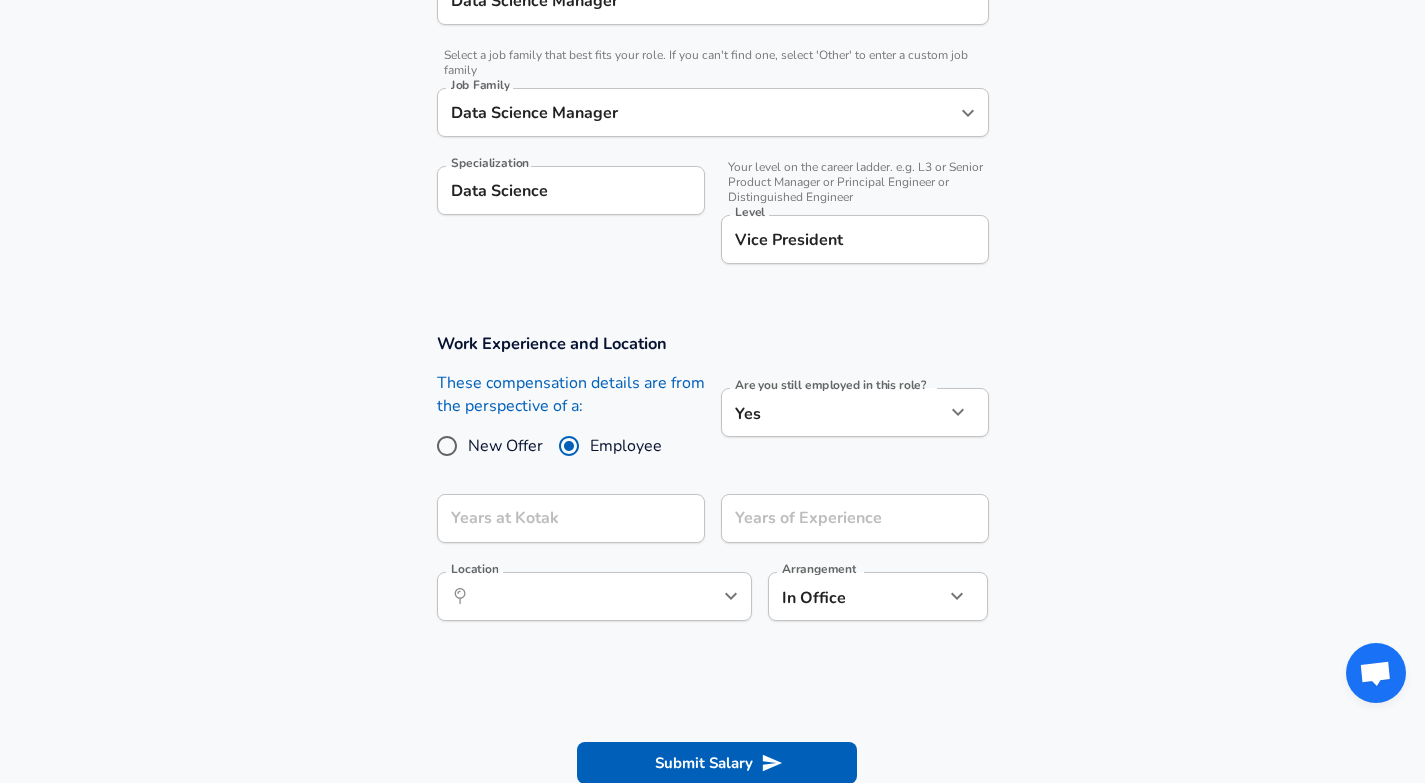scroll, scrollTop: 590, scrollLeft: 0, axis: vertical 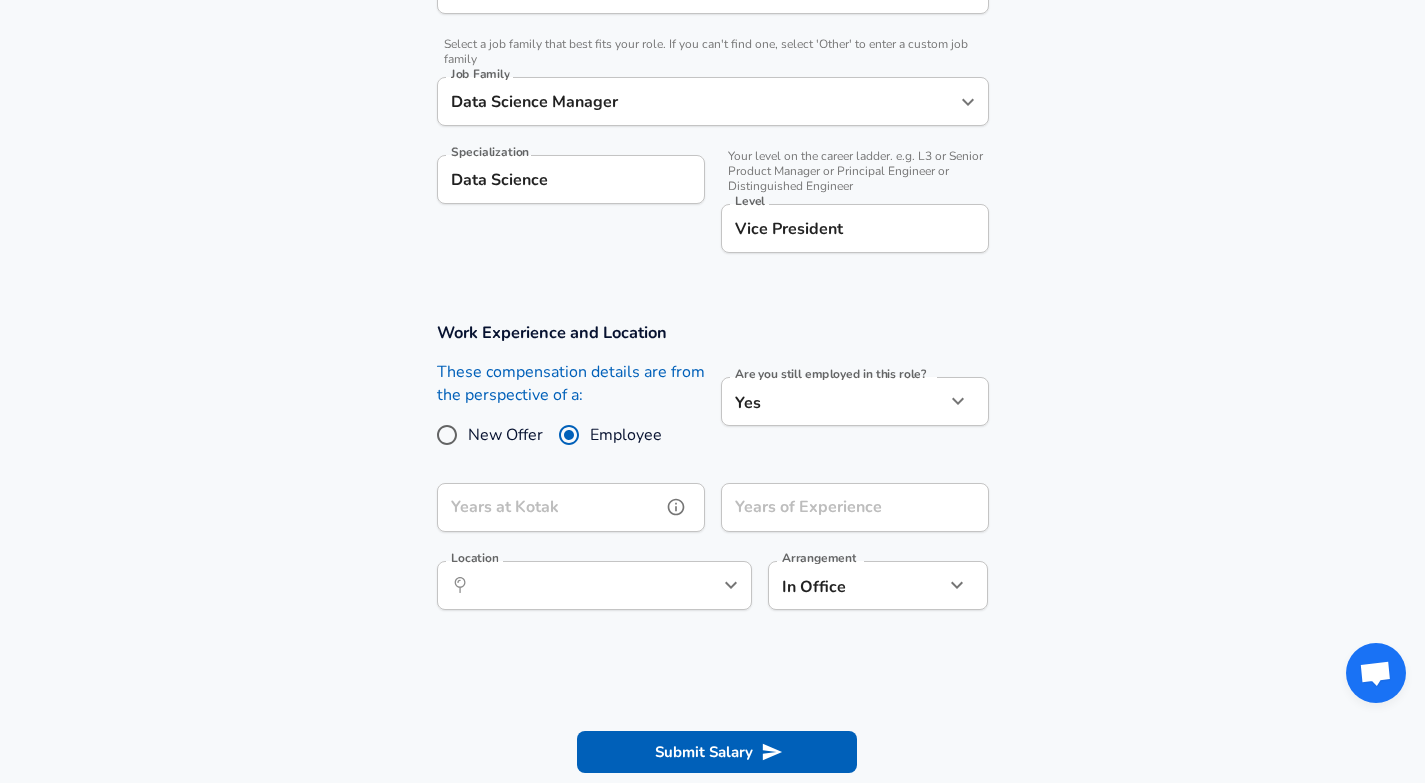 click on "Years at Kotak" at bounding box center [549, 507] 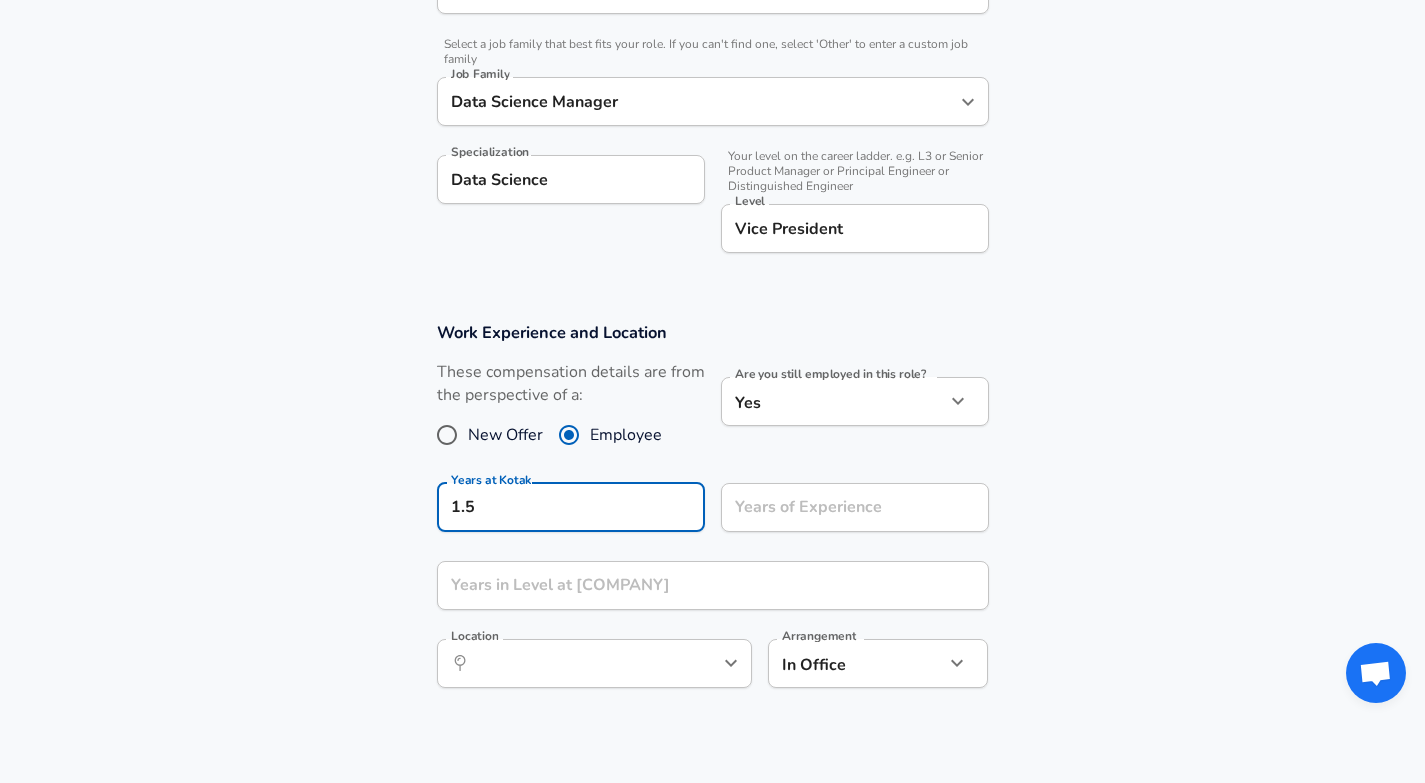 click on "Work Experience and Location These compensation details are from the perspective of a: New Offer Employee Are you still employed in this role? Yes yes Are you still employed in this role? Years at [COMPANY] 1.5 Years at [COMPANY] Years of Experience Years of Experience Years in Level at [COMPANY] Years in Level at [COMPANY] Location ​ Location Arrangement In Office office Arrangement" at bounding box center (712, 515) 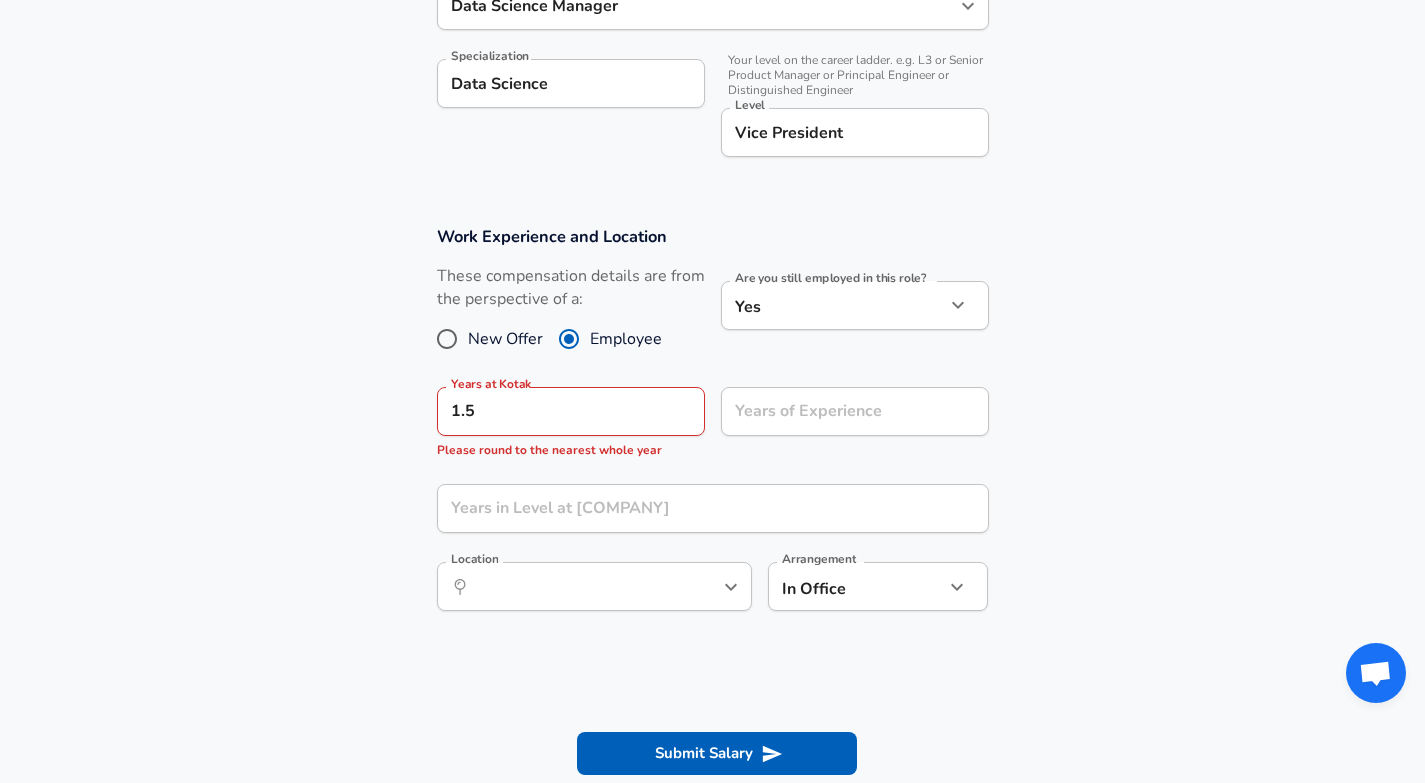 scroll, scrollTop: 688, scrollLeft: 0, axis: vertical 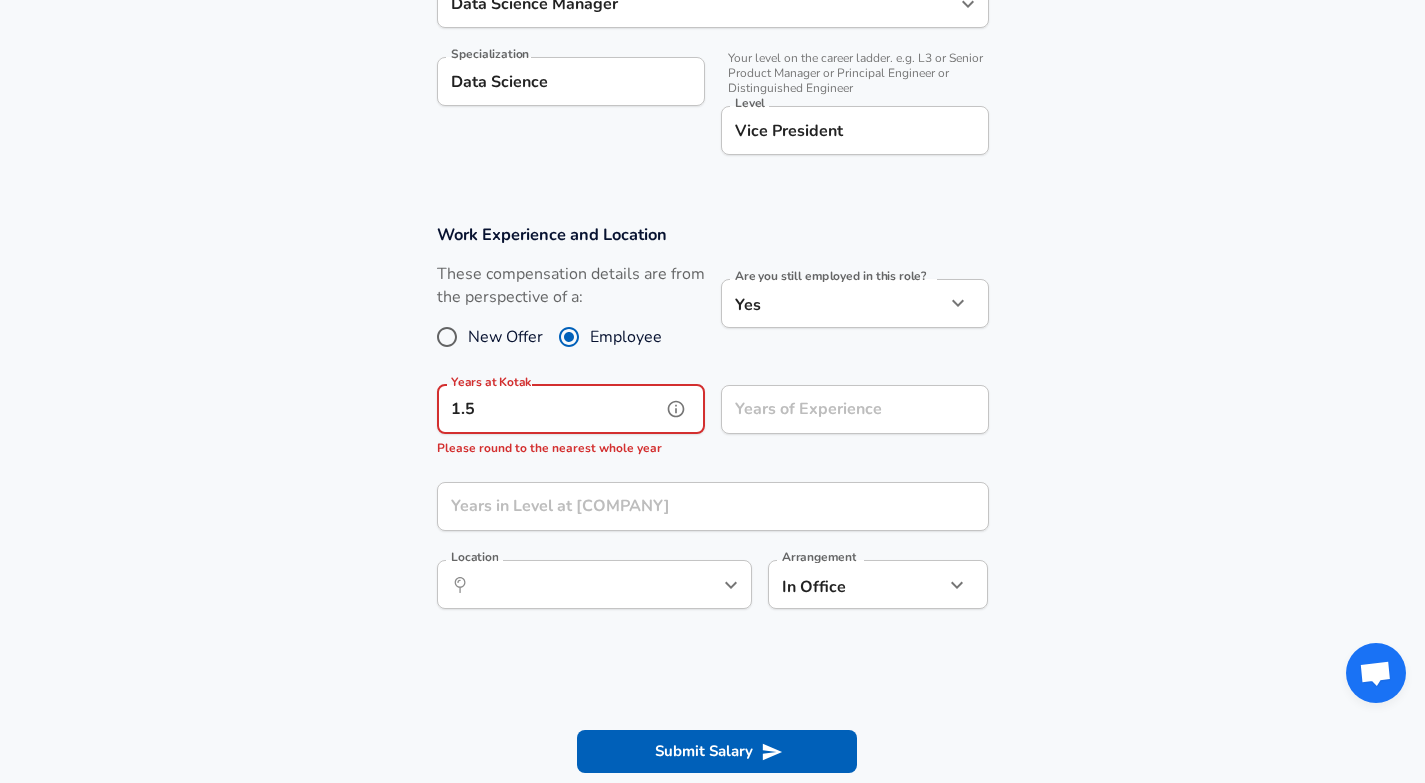 drag, startPoint x: 508, startPoint y: 402, endPoint x: 392, endPoint y: 402, distance: 116 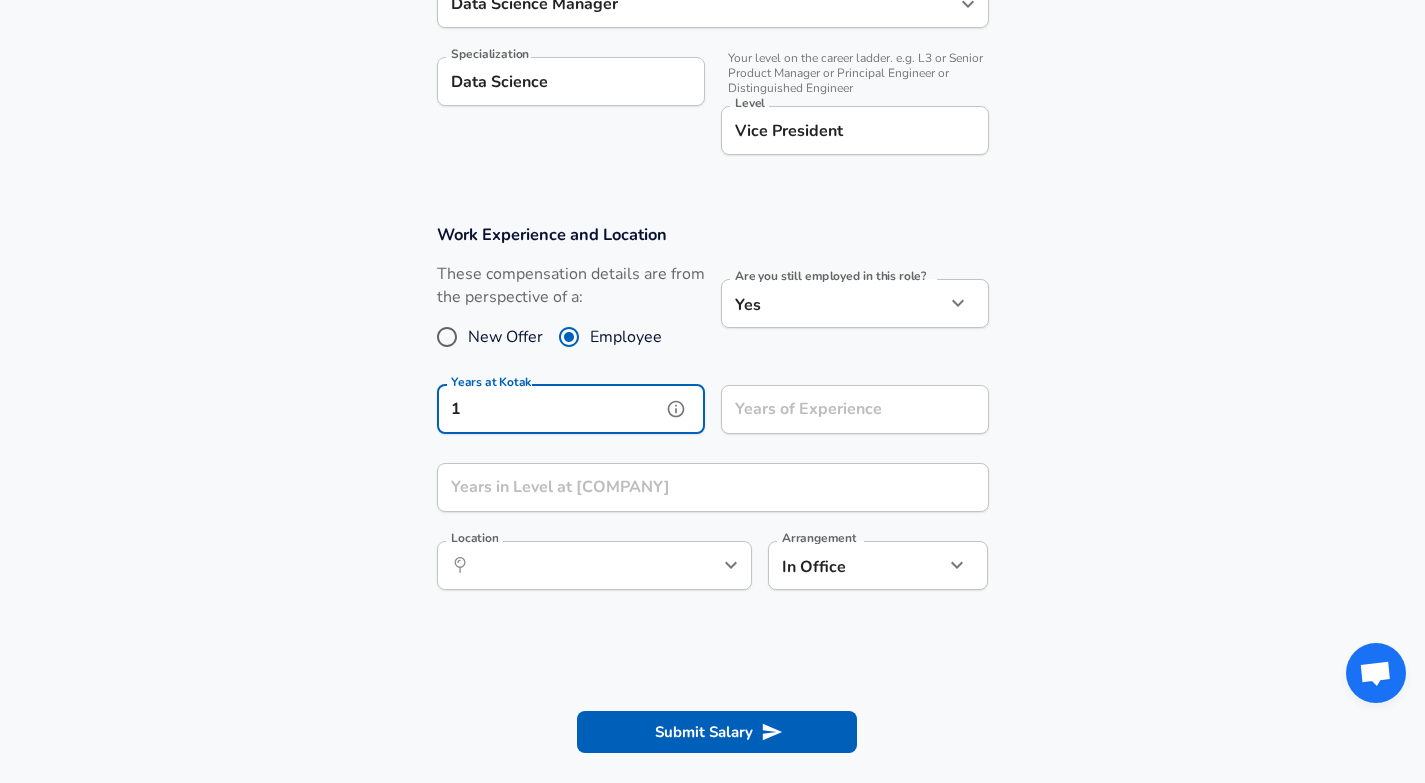 type on "1" 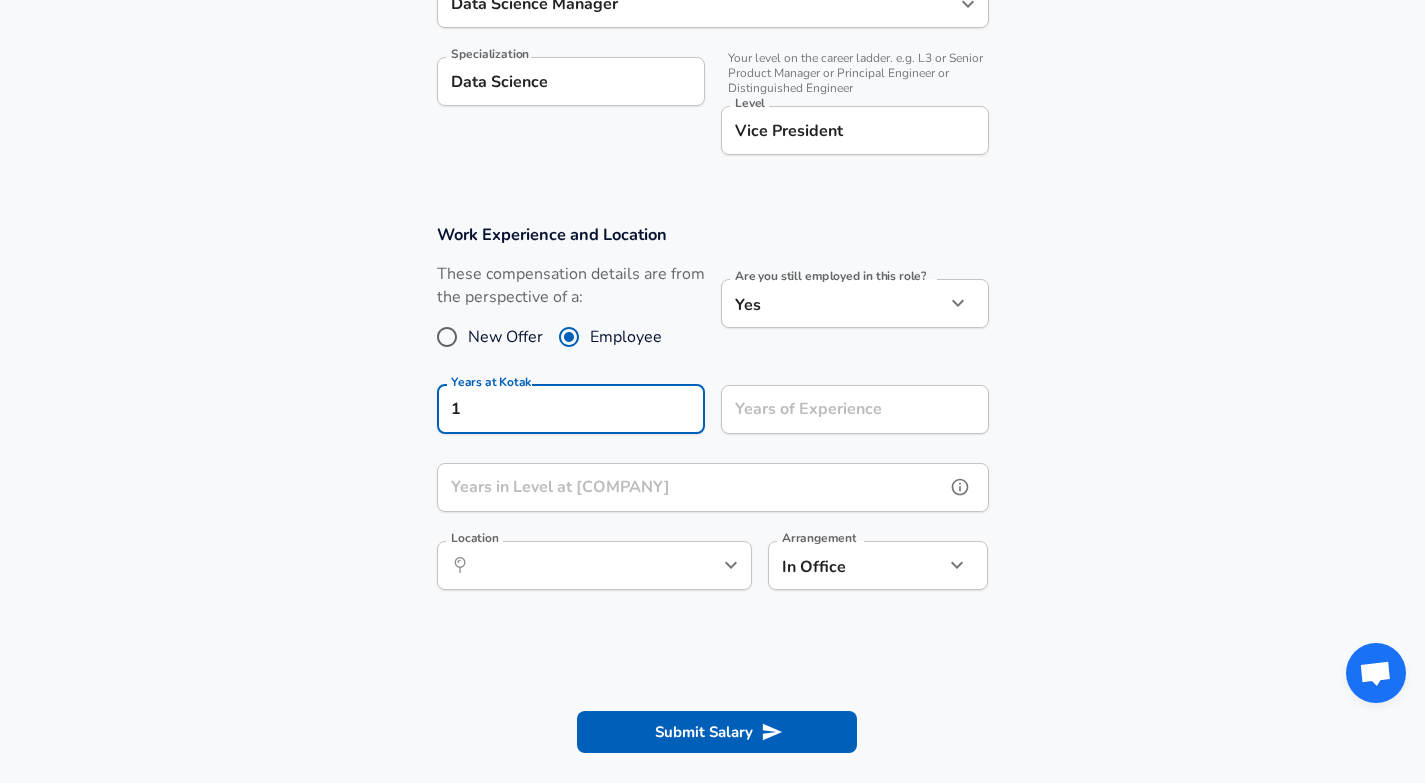 click on "Years in Level at [COMPANY]" at bounding box center [691, 487] 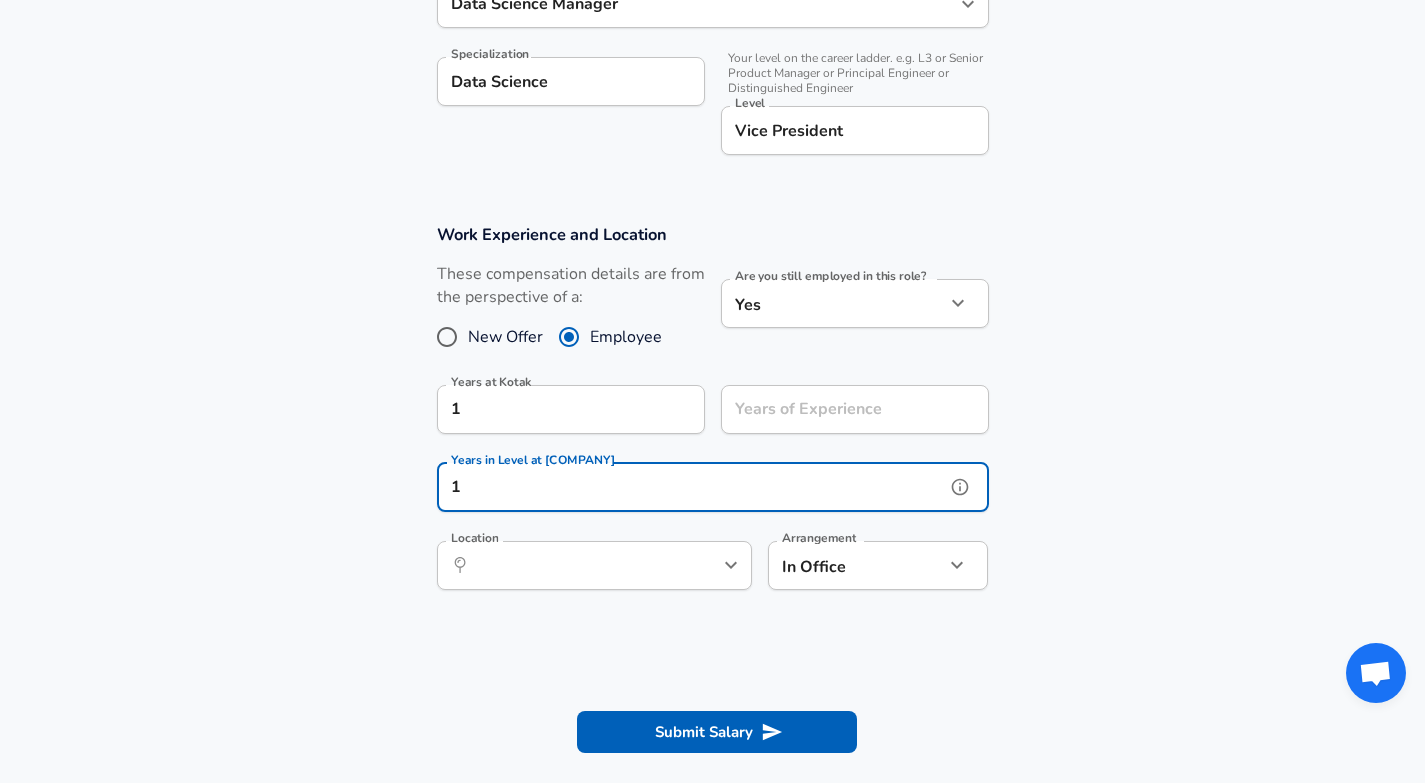 click 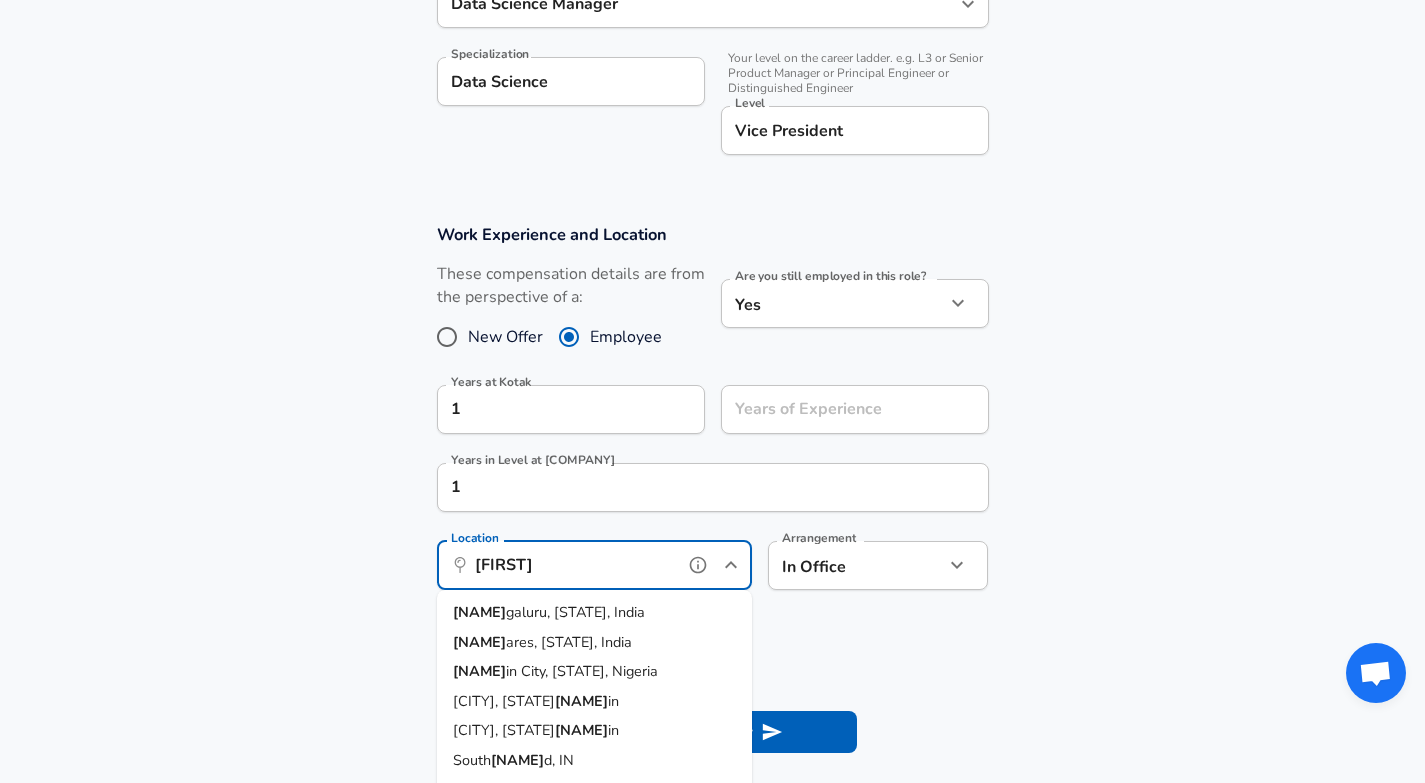 click on "galuru, [STATE], India" at bounding box center (575, 612) 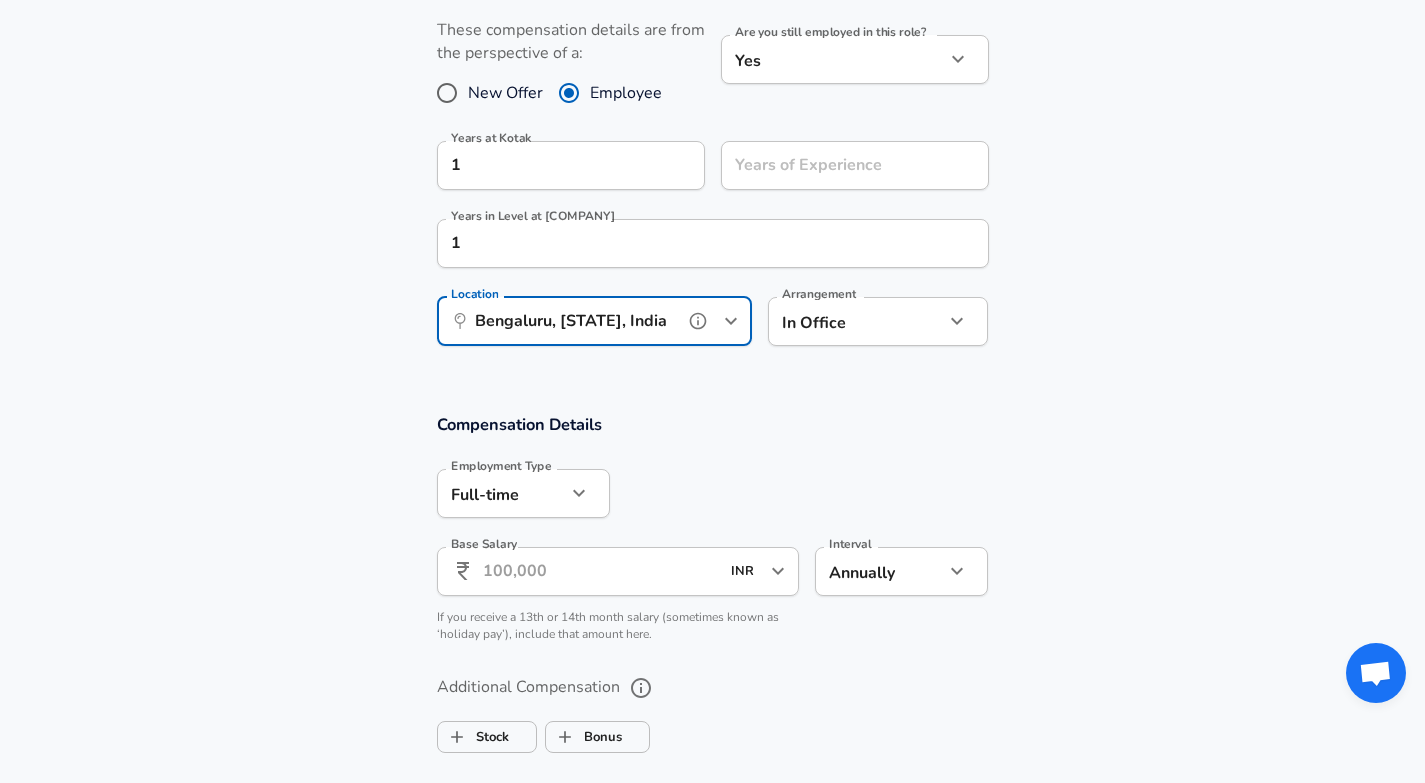 scroll, scrollTop: 934, scrollLeft: 0, axis: vertical 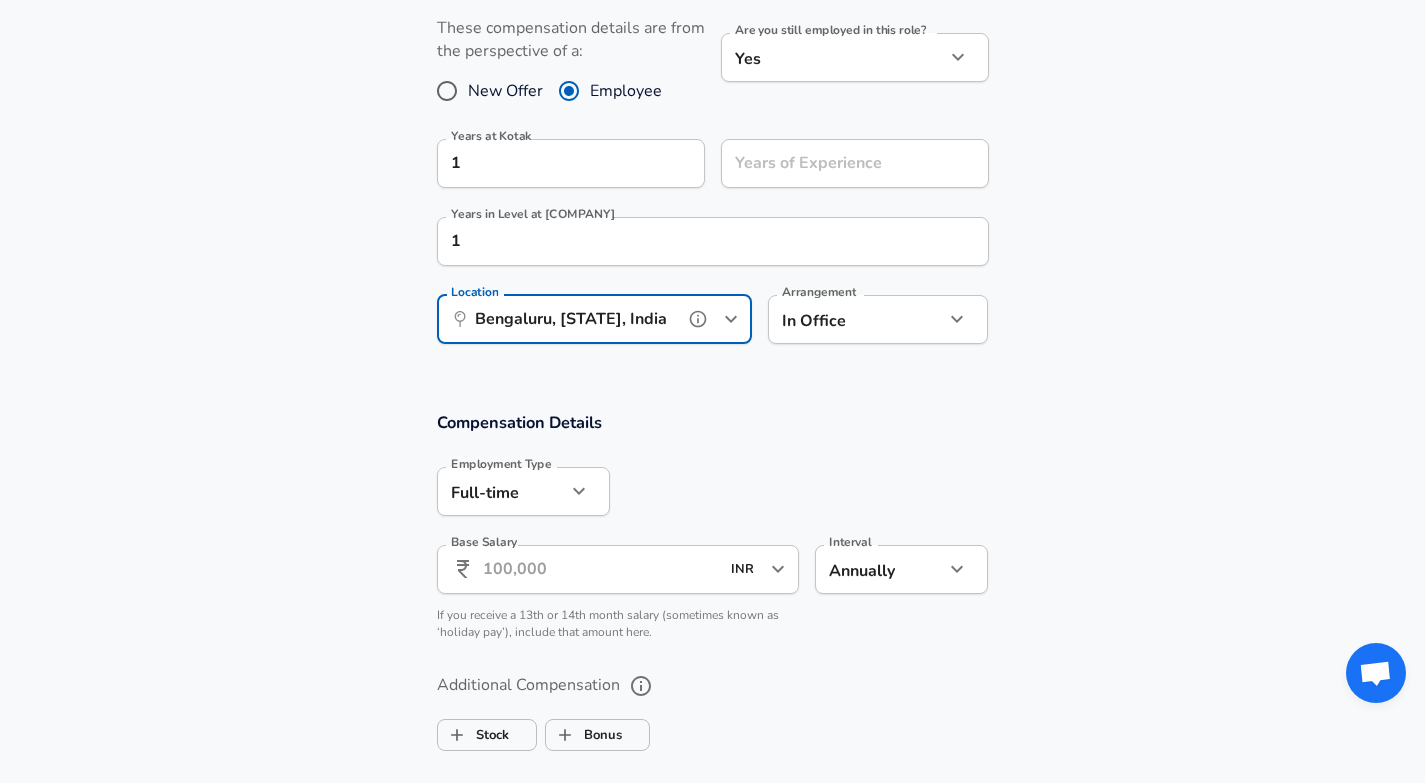 type on "Bengaluru, [STATE], India" 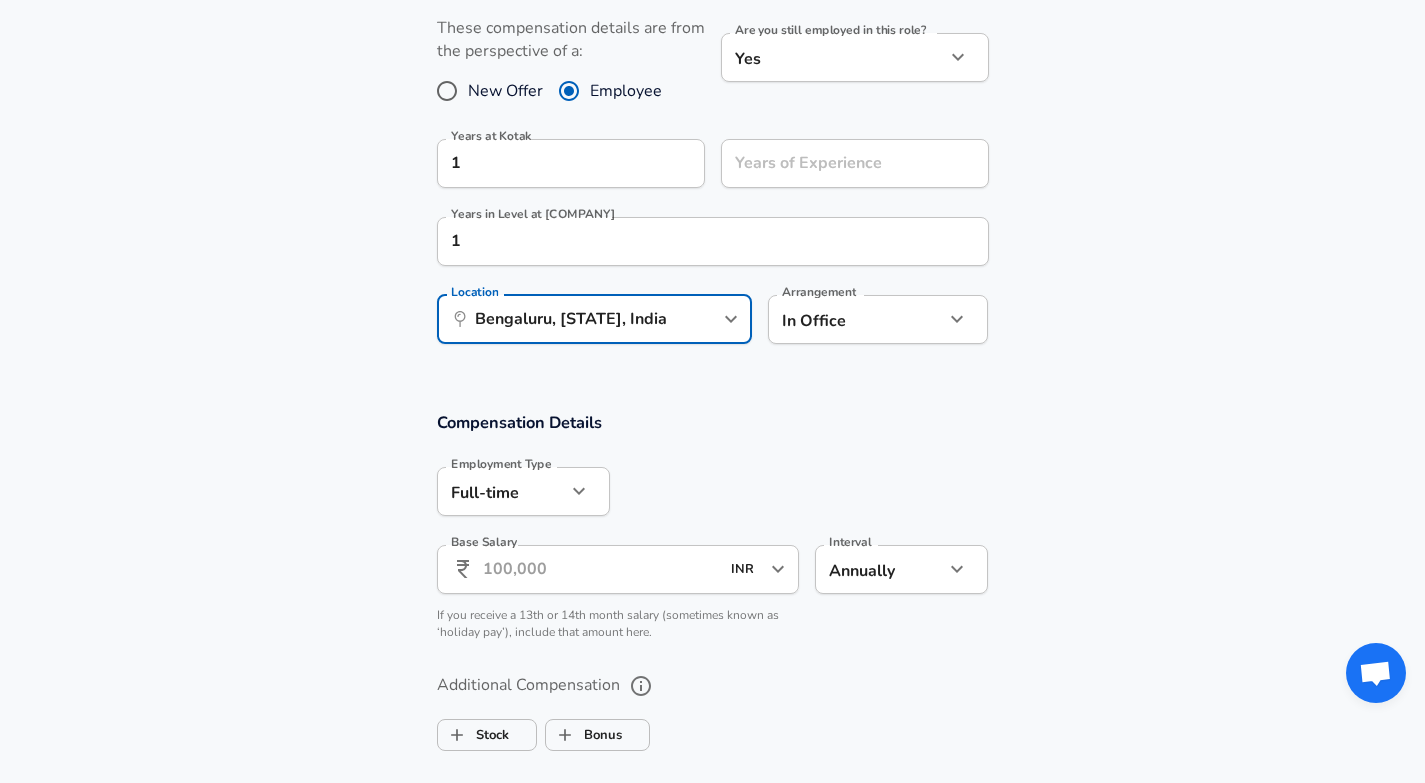 click on "Base Salary" at bounding box center (601, 569) 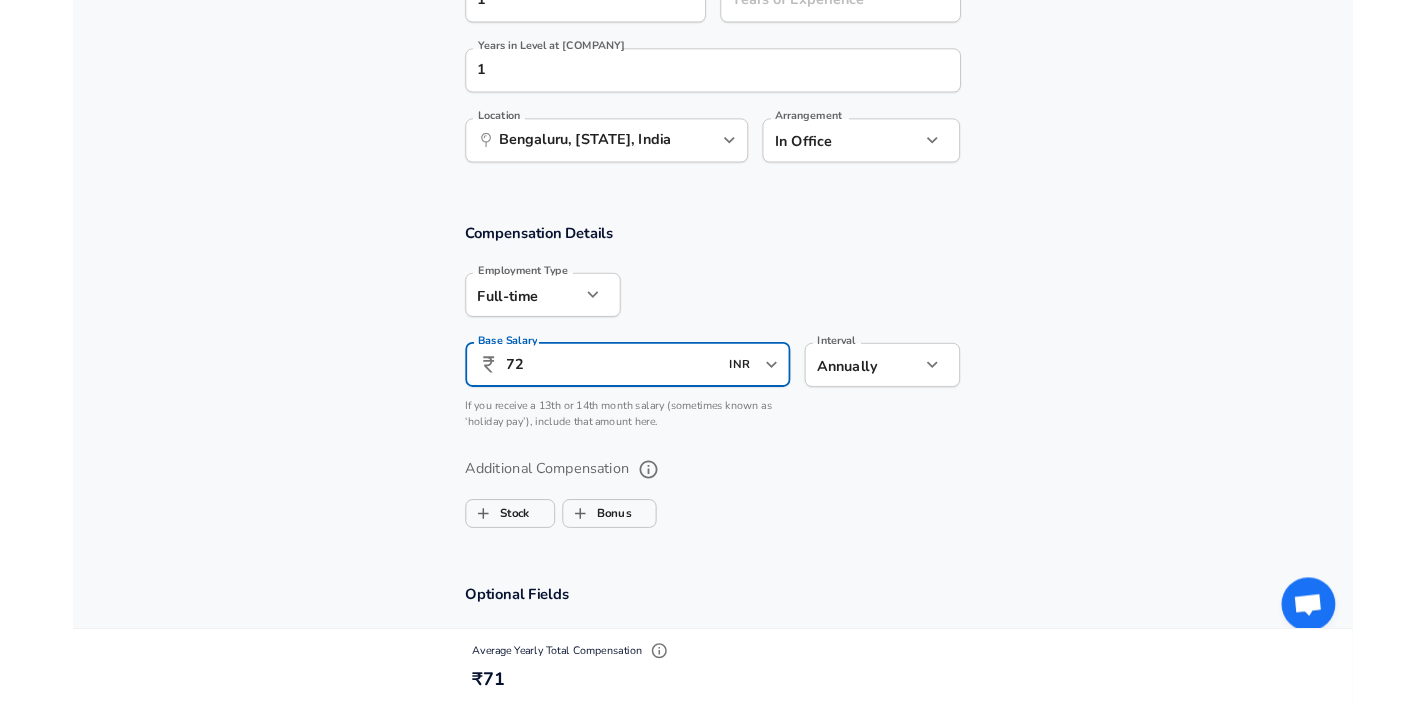 scroll, scrollTop: 1101, scrollLeft: 0, axis: vertical 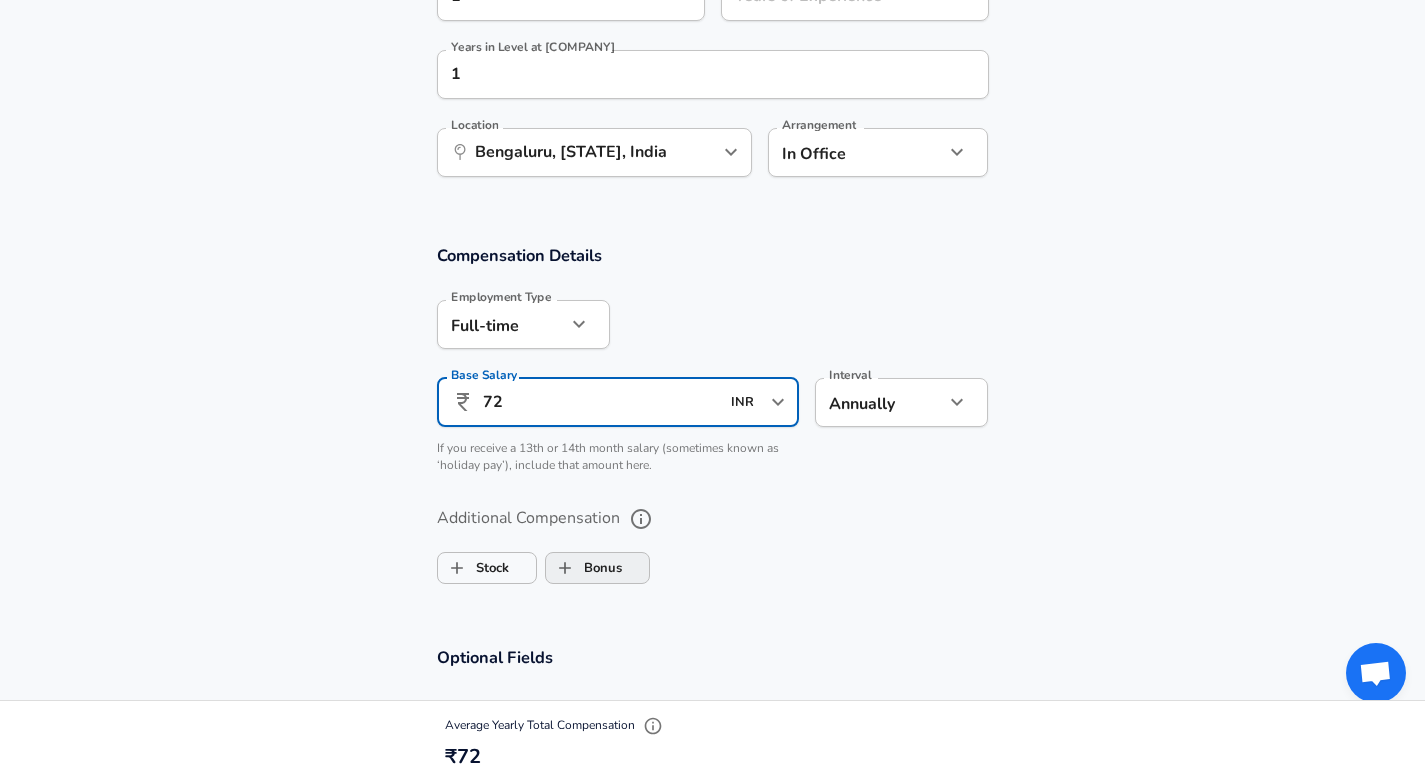 click on "Stock Bonus" at bounding box center [713, 564] 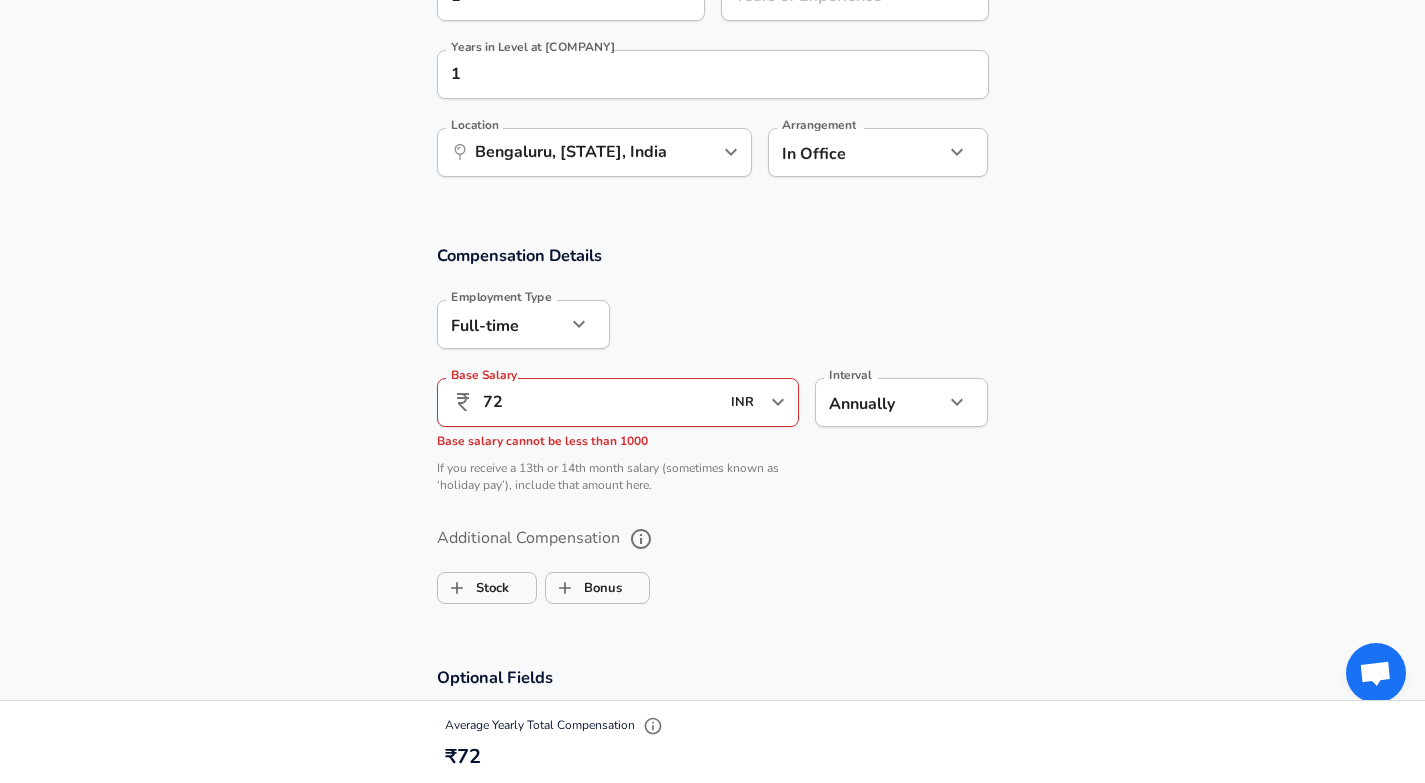 click on "72" at bounding box center [601, 402] 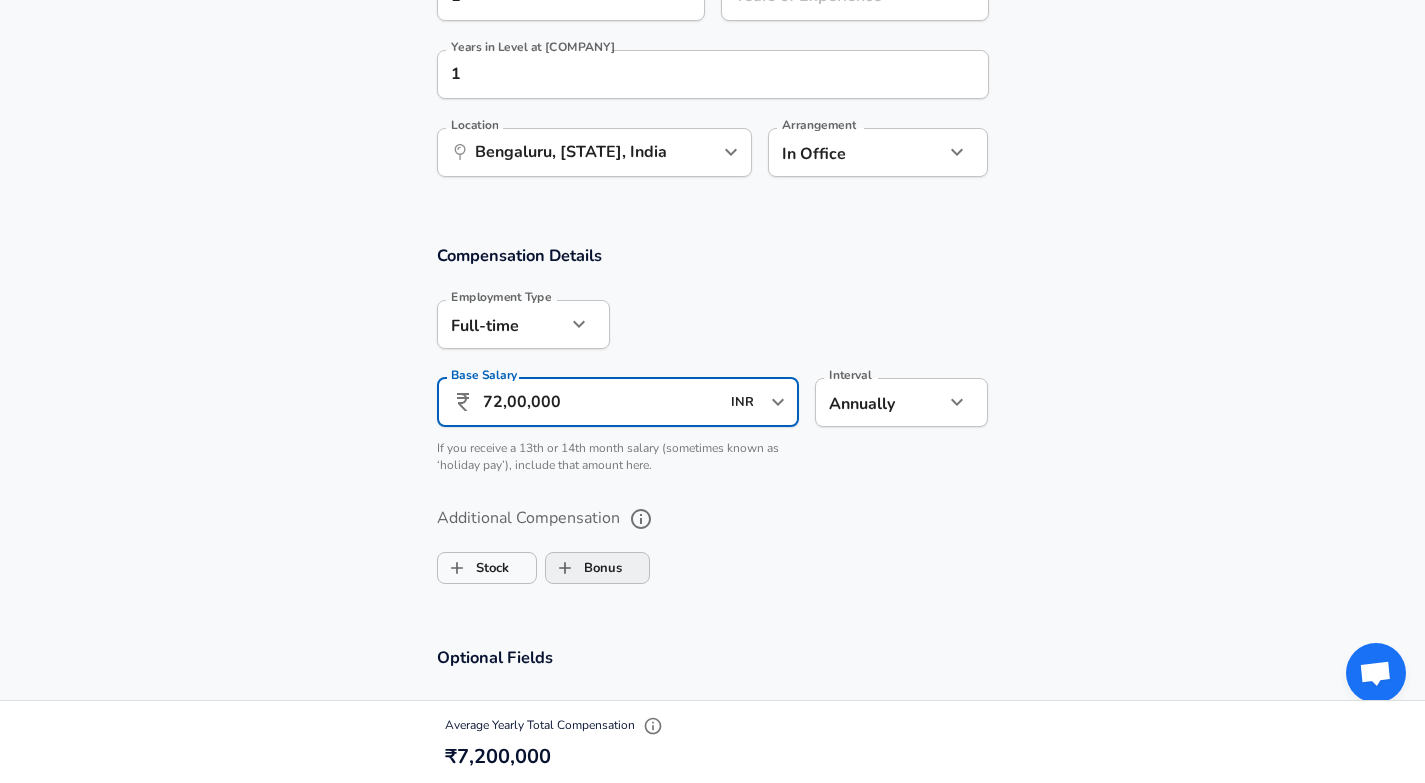 type on "72,00,000" 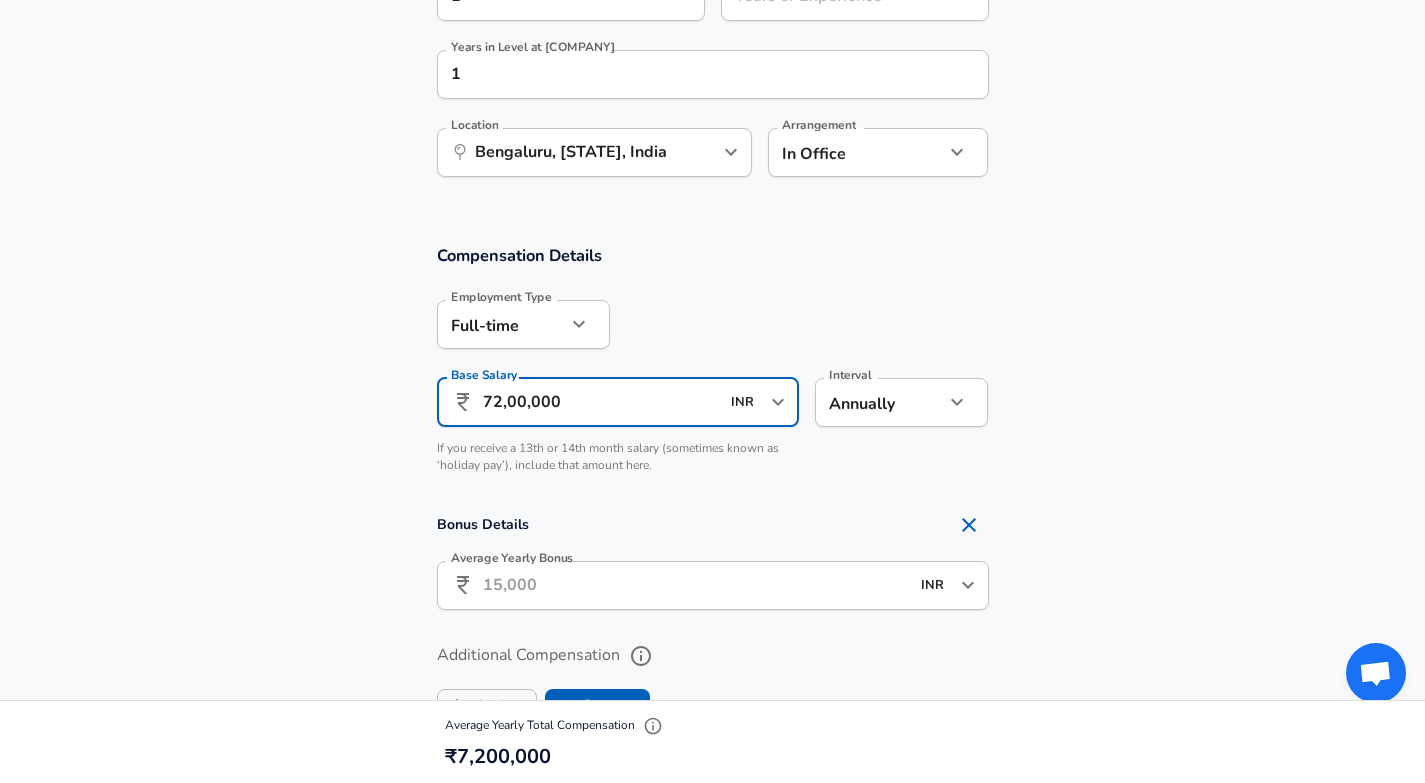 drag, startPoint x: 524, startPoint y: 403, endPoint x: 493, endPoint y: 402, distance: 31.016125 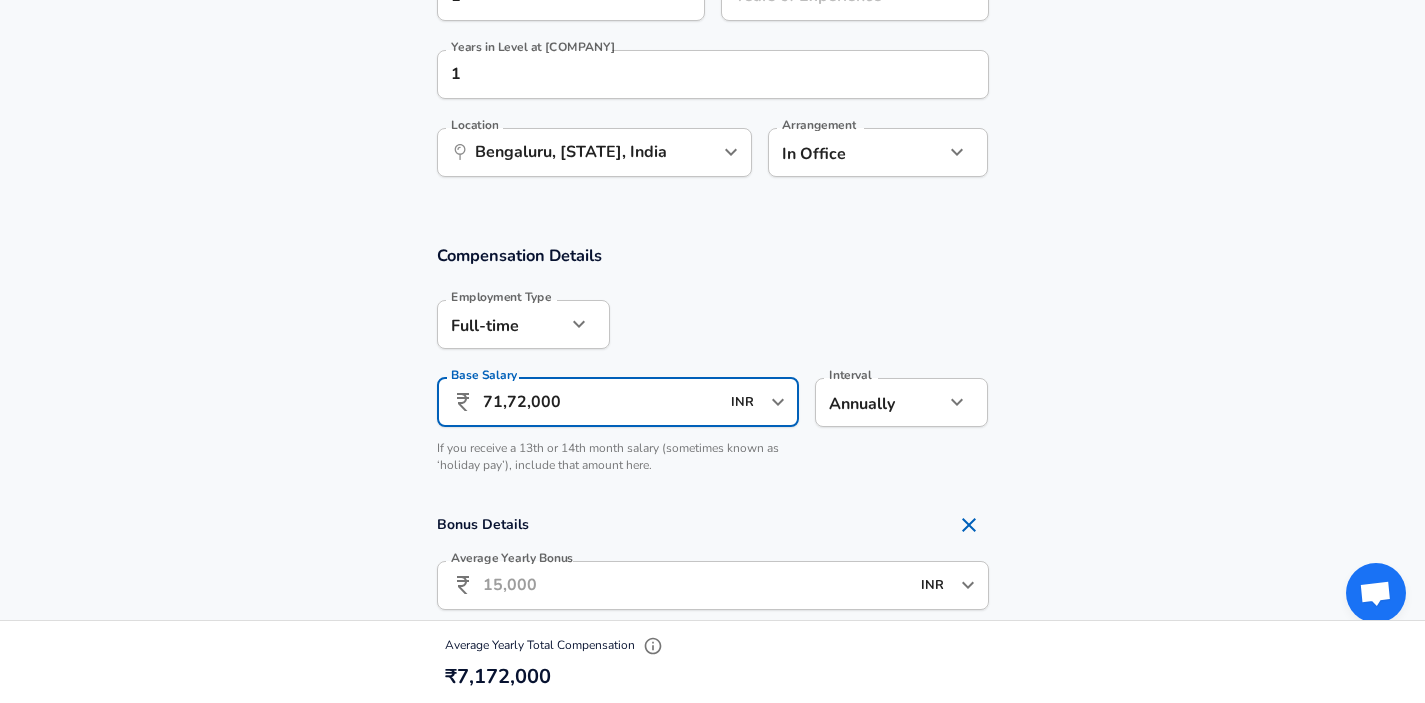 type on "71,72,000" 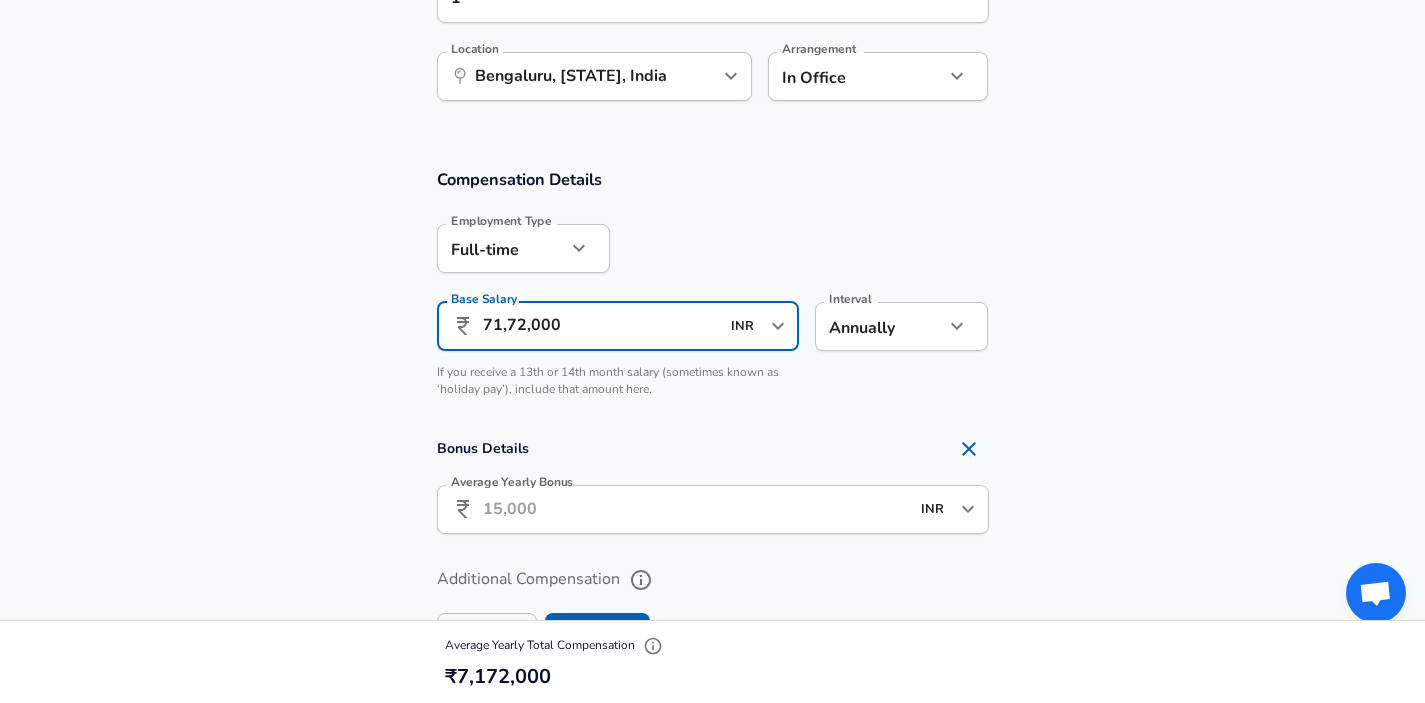 scroll, scrollTop: 1178, scrollLeft: 0, axis: vertical 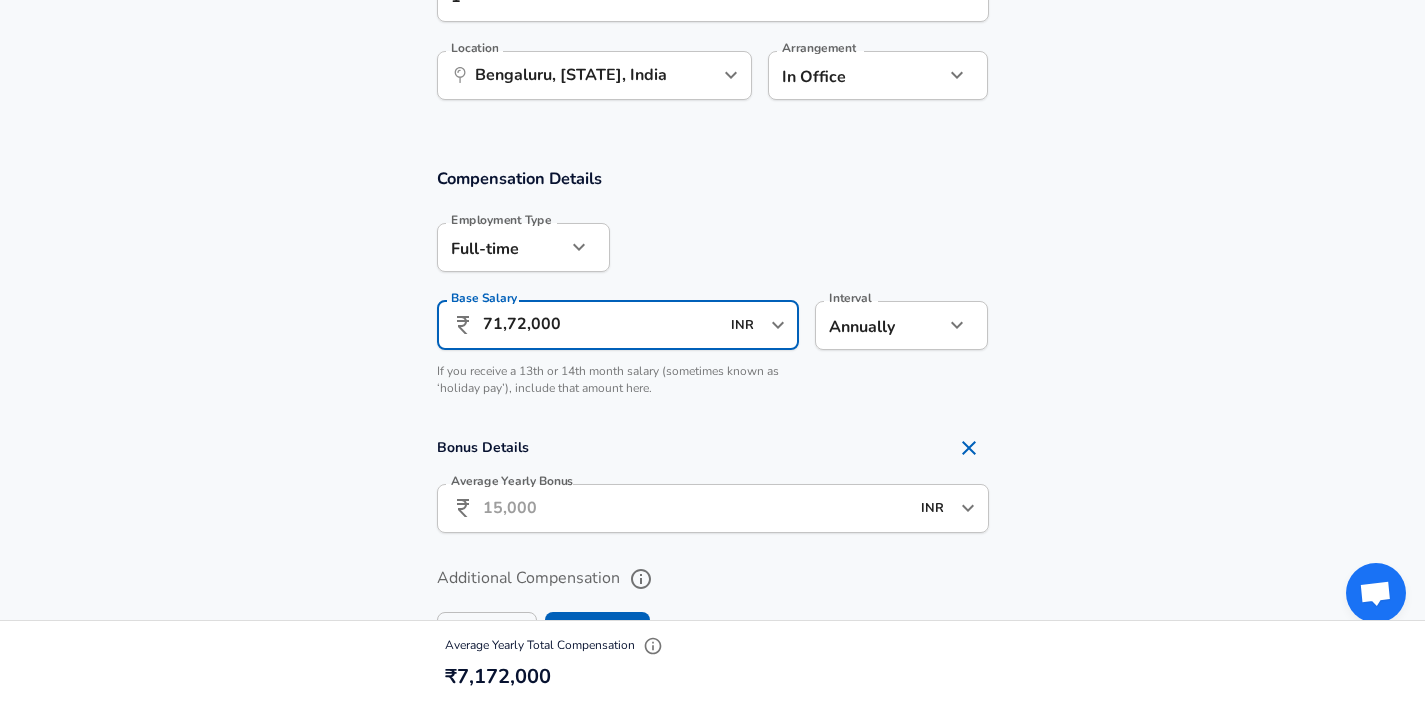click on "Average Yearly Bonus" at bounding box center (696, 508) 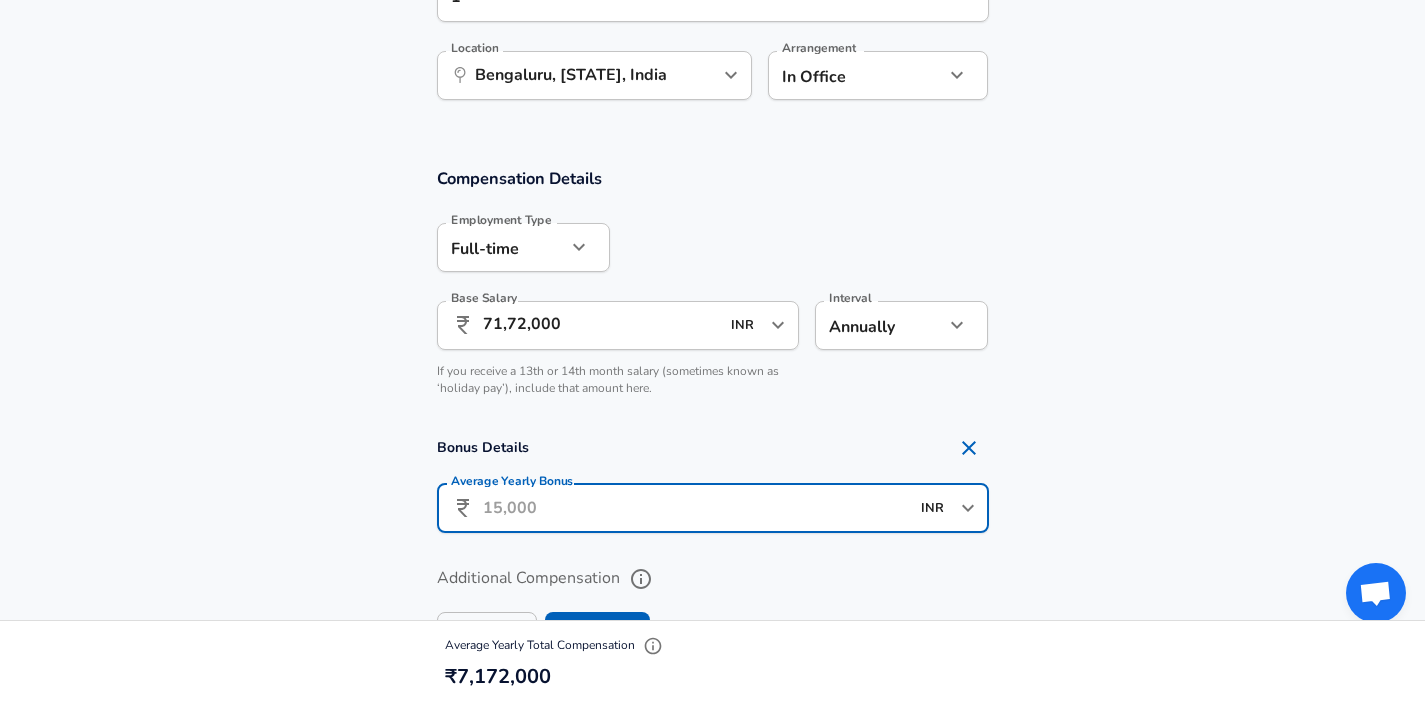 scroll, scrollTop: 0, scrollLeft: 0, axis: both 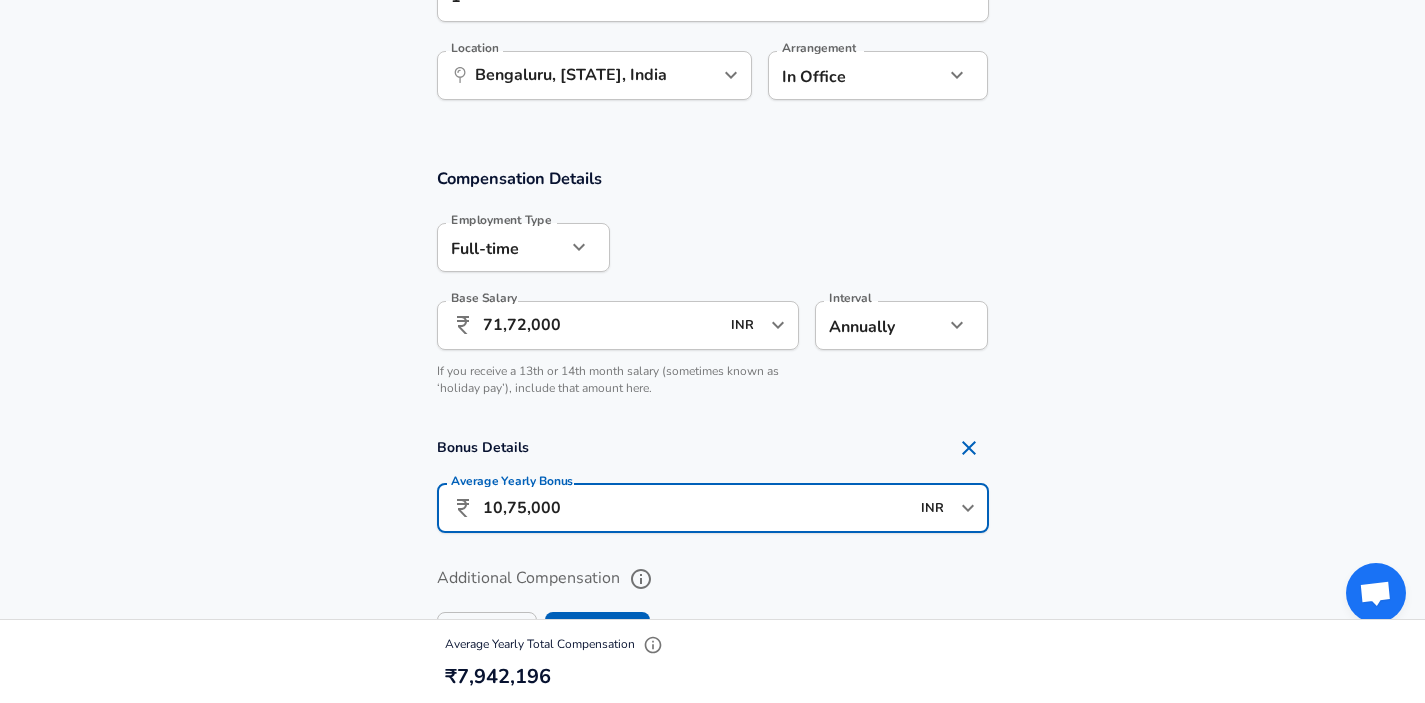 type on "10,75,000" 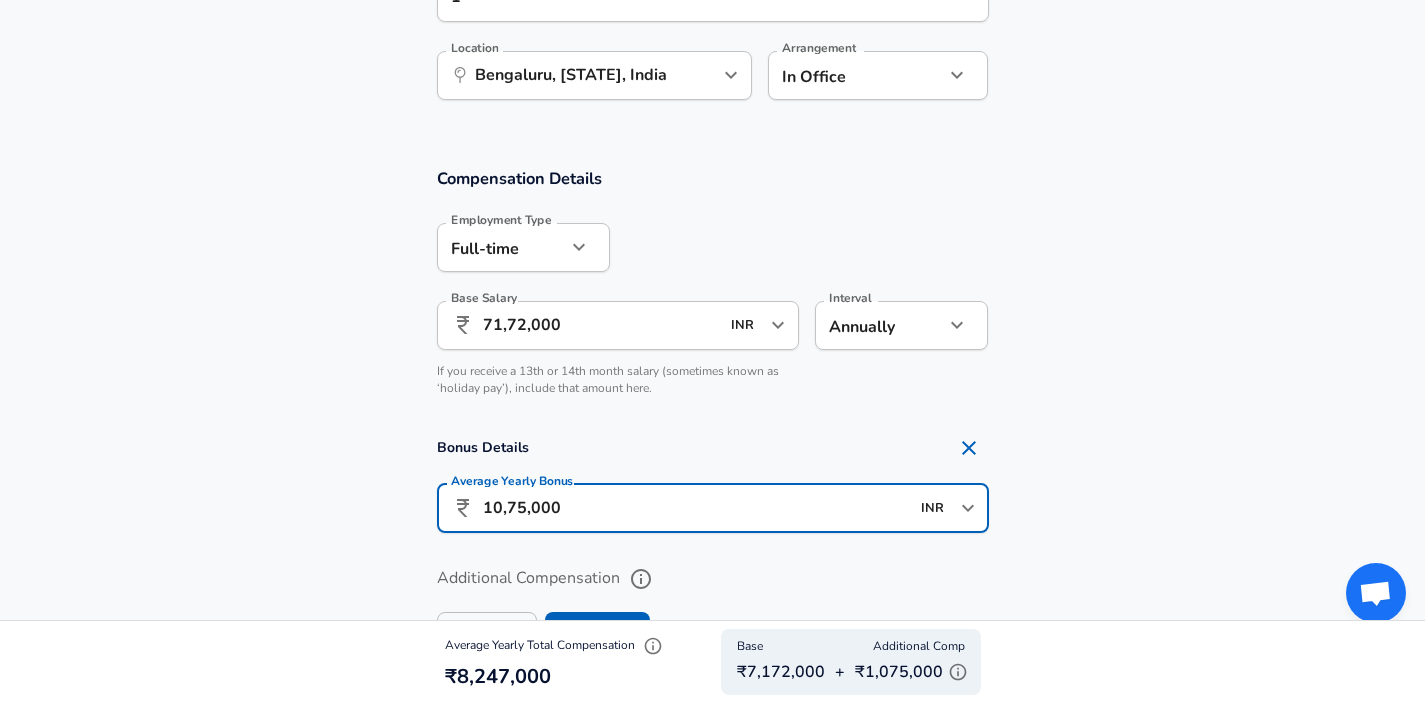 click on "Compensation Details Employment Type Full-time full_time Employment Type Base Salary ​ 71,72,000 INR ​ Base Salary Interval Annually yearly Interval If you receive a 13th or 14th month salary (sometimes known as ‘holiday pay’), include that amount here." at bounding box center [712, 288] 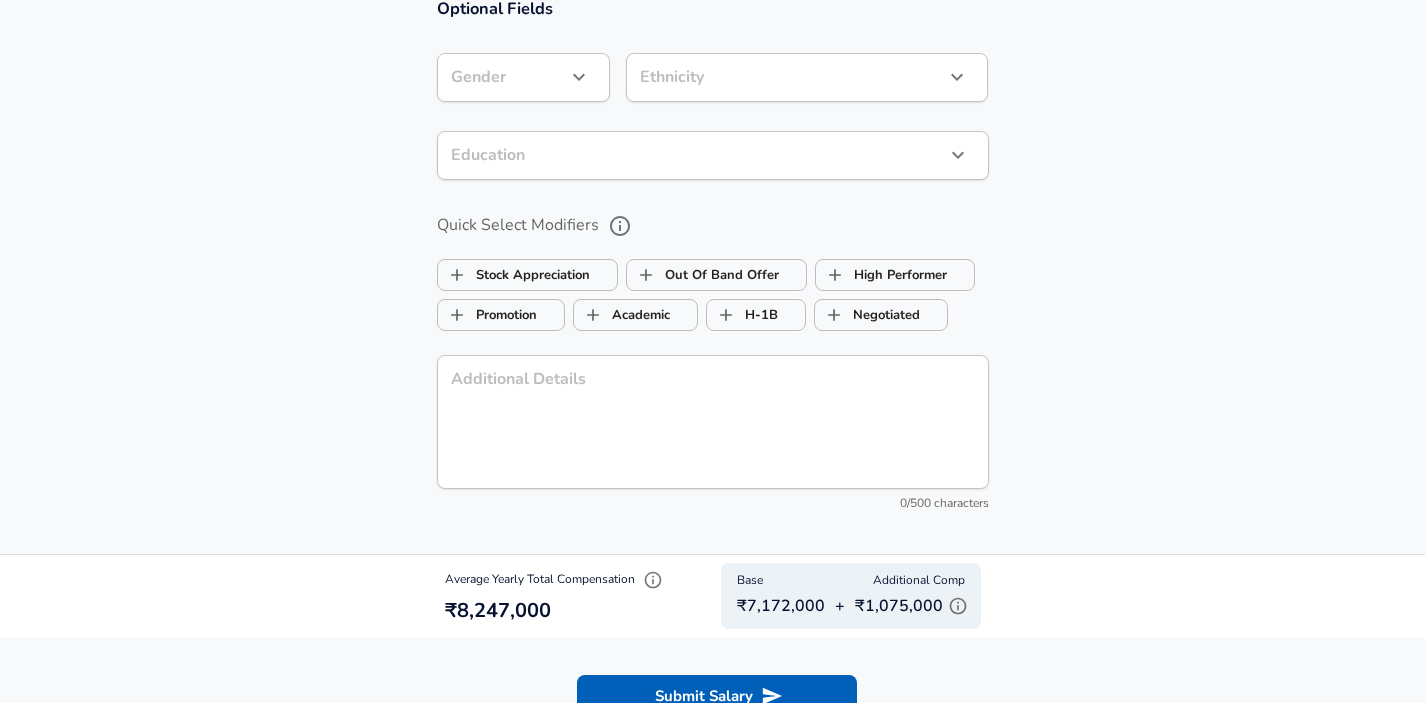 scroll, scrollTop: 2344, scrollLeft: 0, axis: vertical 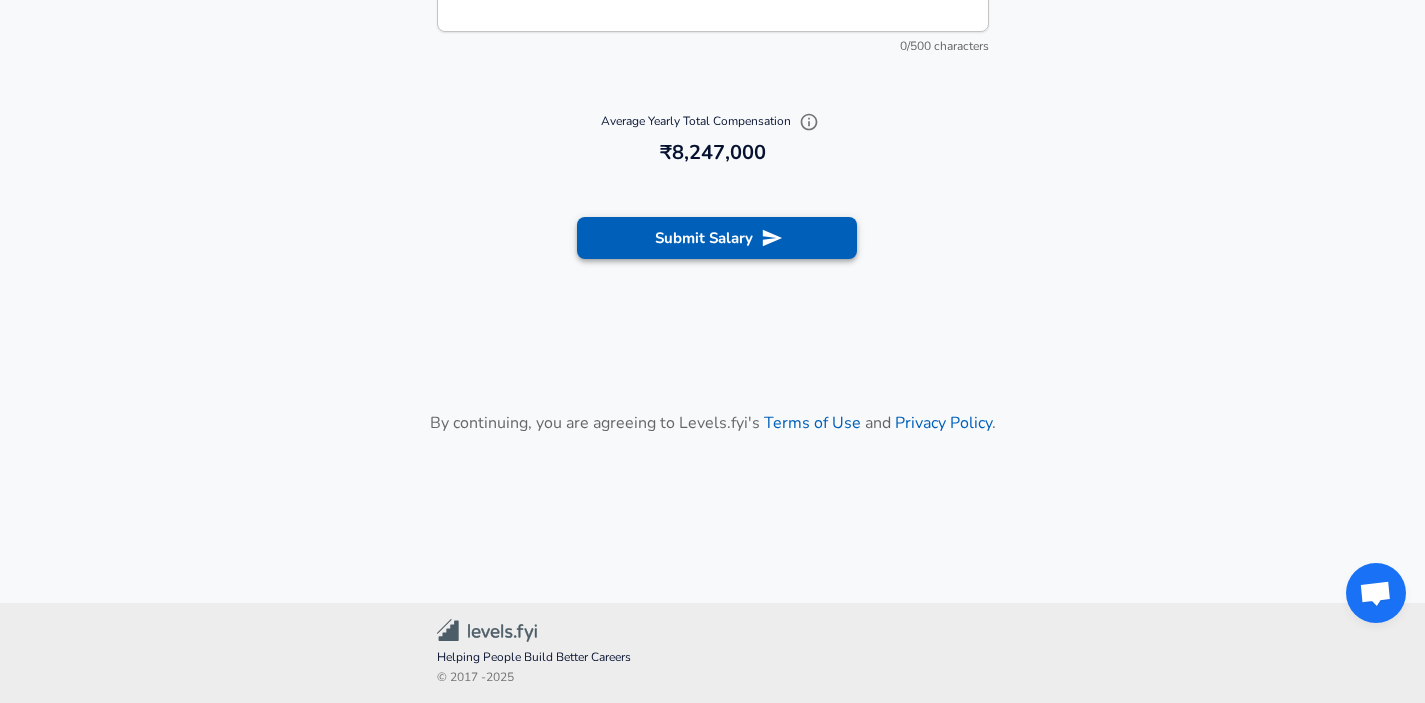 click on "Submit Salary" at bounding box center (717, 238) 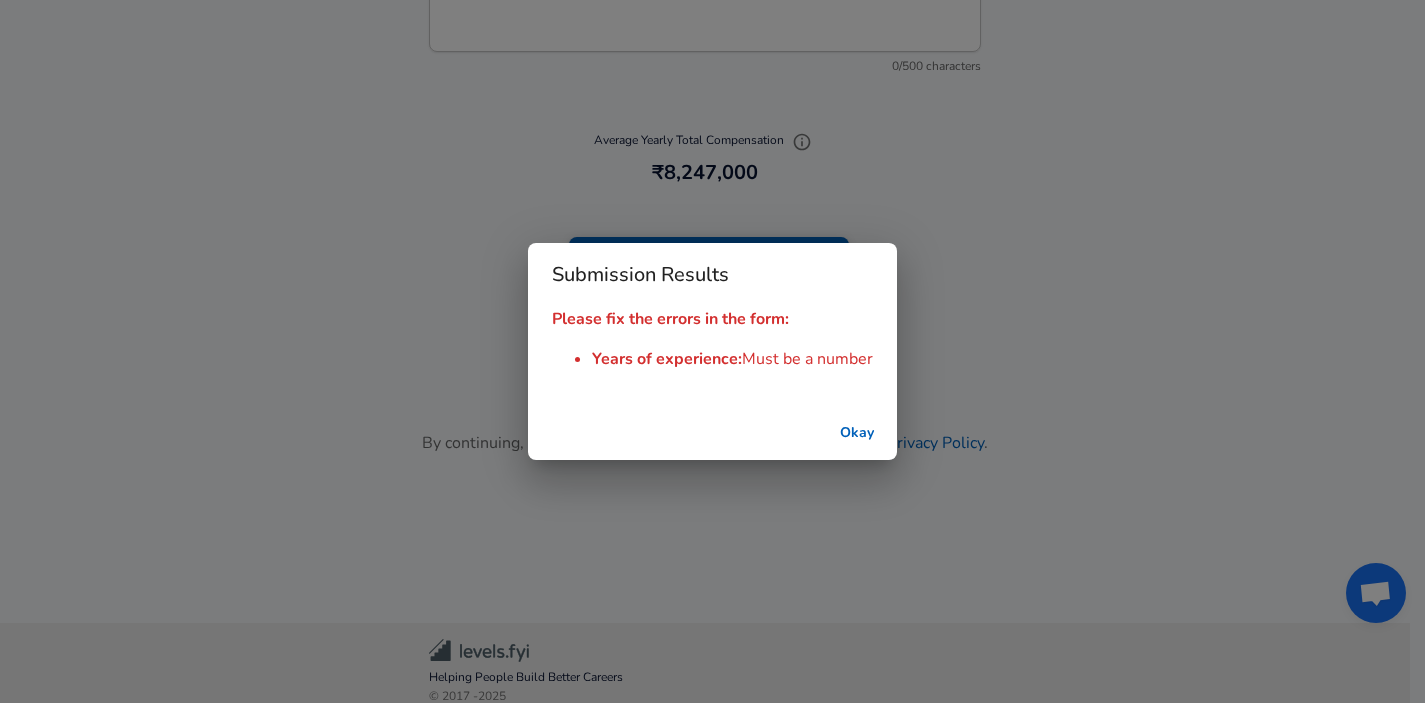 scroll, scrollTop: 2364, scrollLeft: 0, axis: vertical 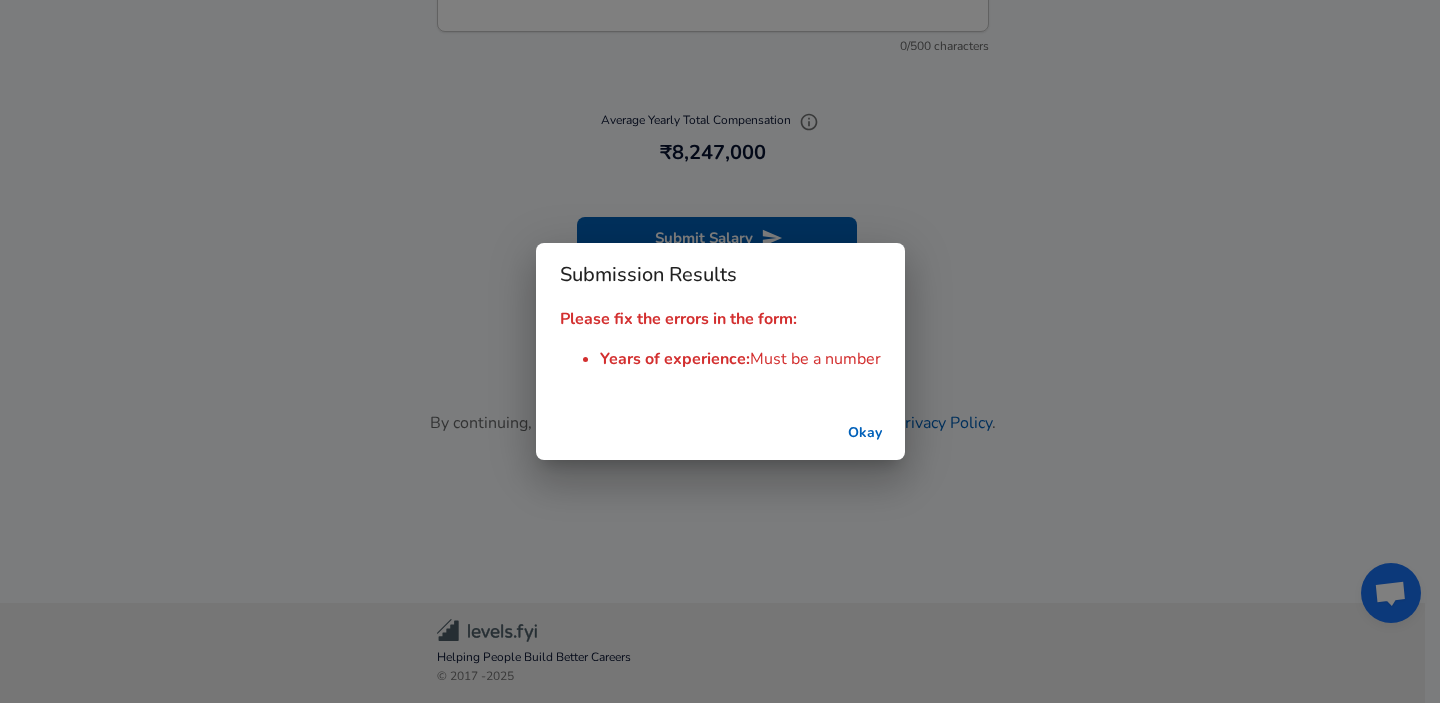 click on "Okay" at bounding box center [865, 433] 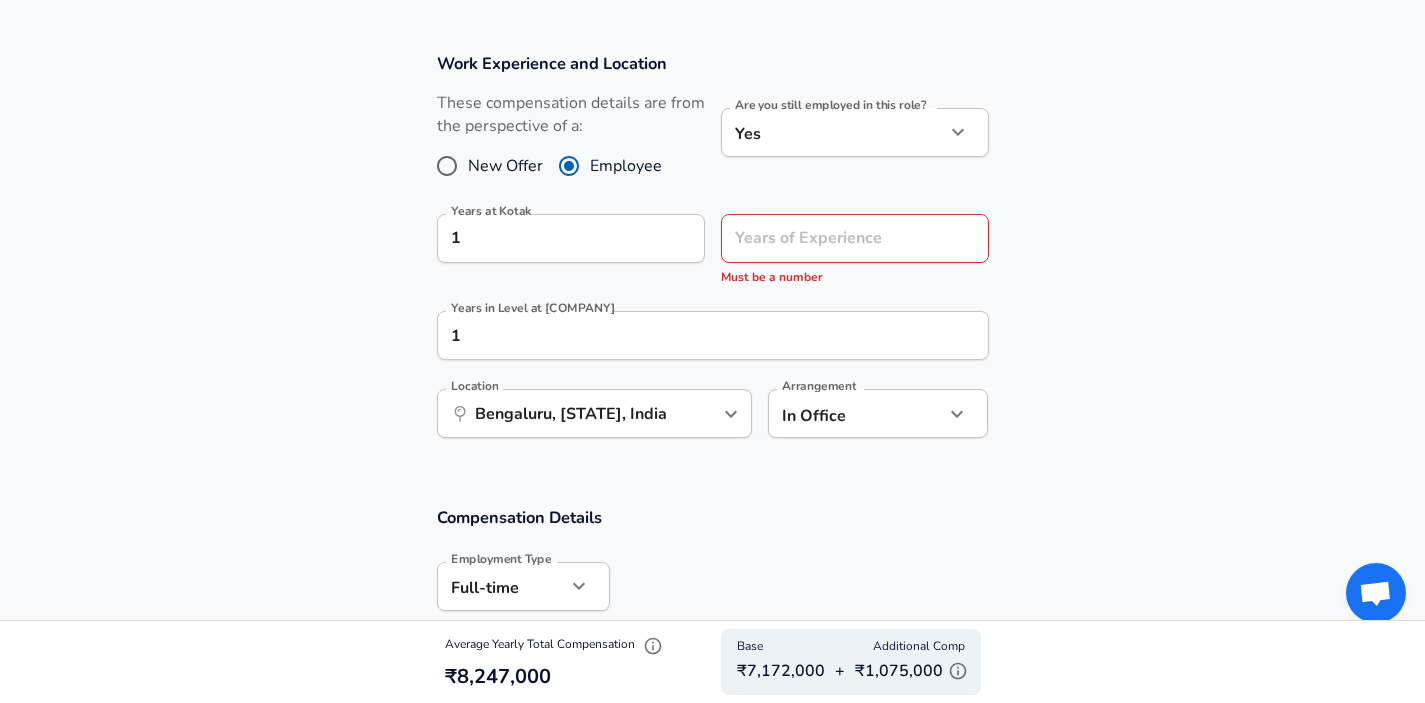 scroll, scrollTop: 844, scrollLeft: 0, axis: vertical 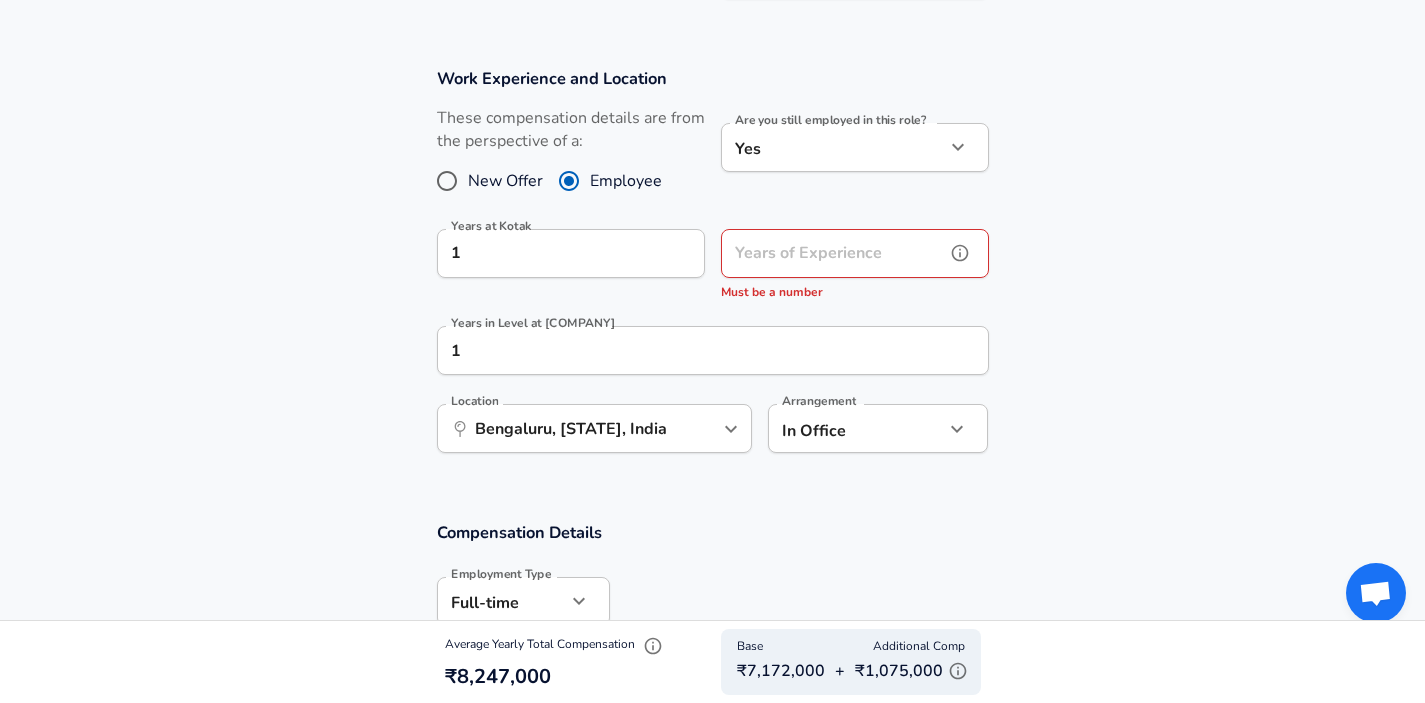 click on "Years of Experience" at bounding box center (833, 253) 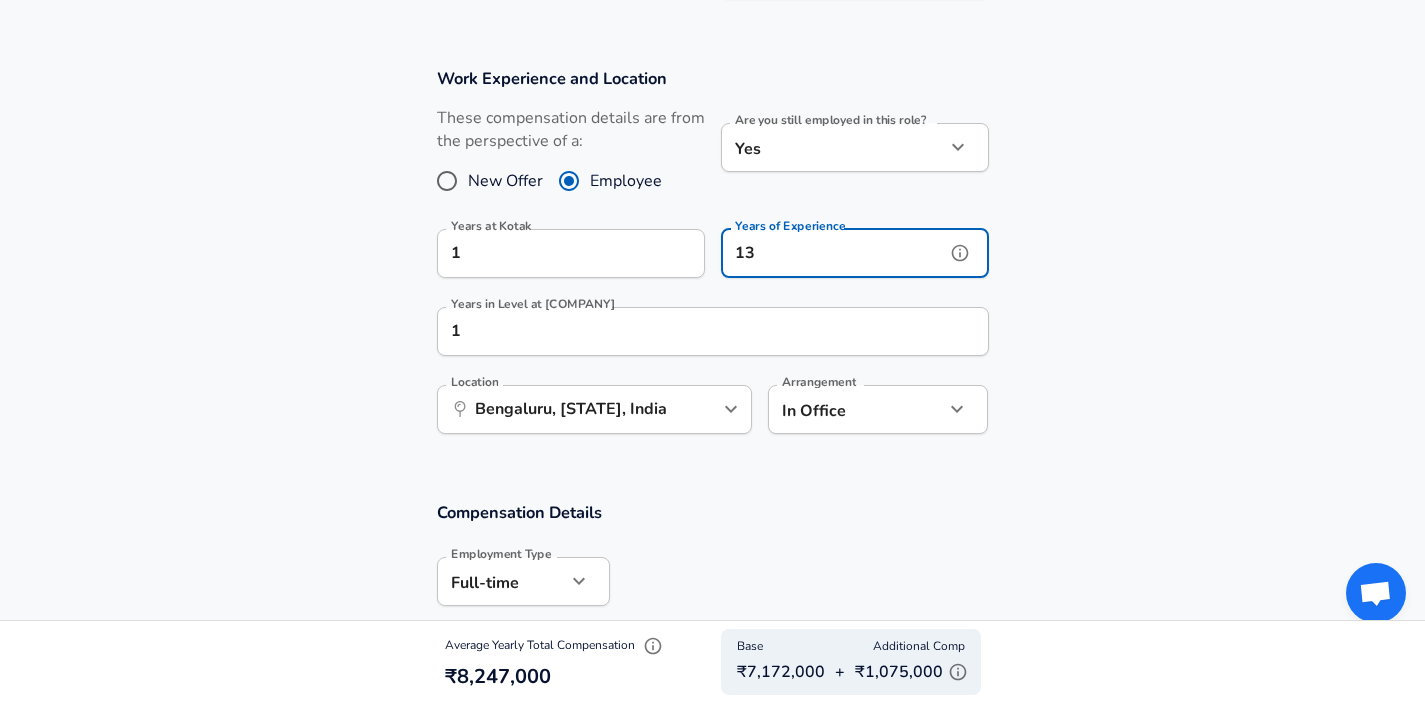 type on "13" 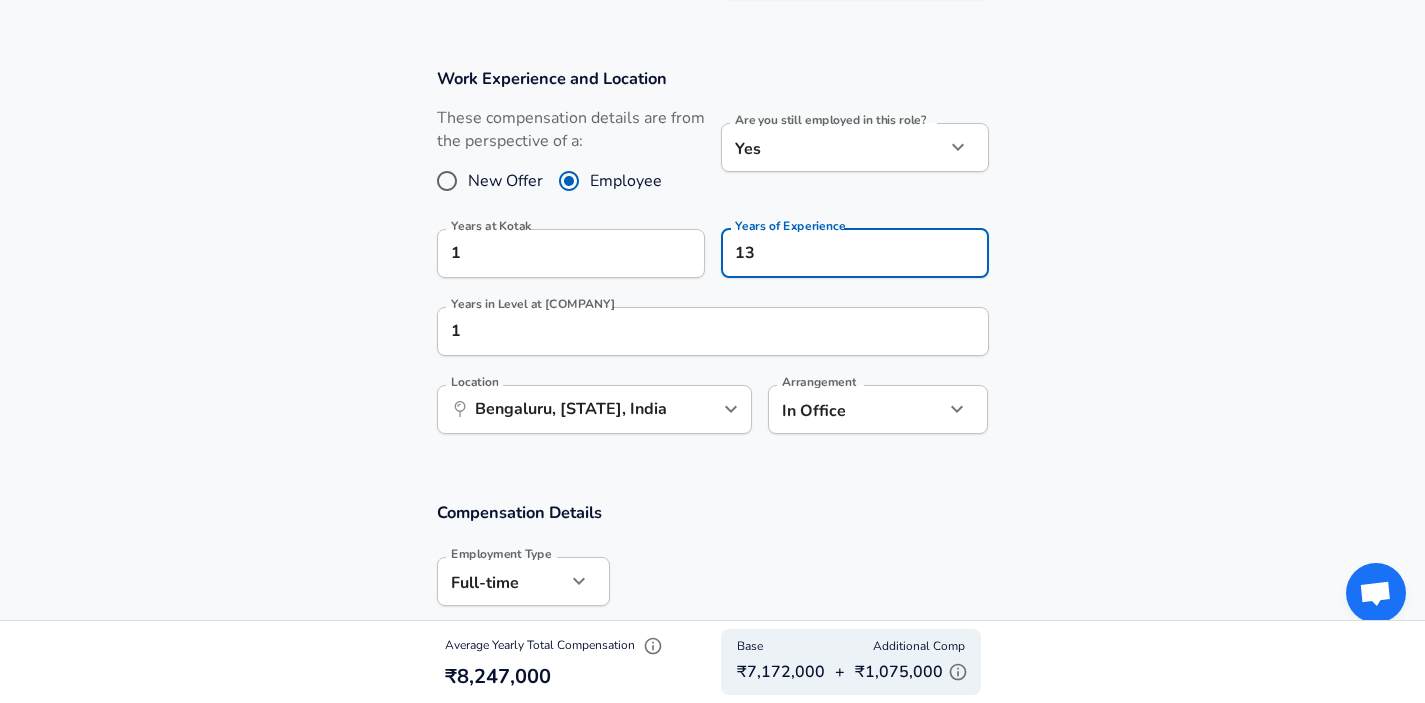 click on "Work Experience and Location These compensation details are from the perspective of a: New Offer Employee Are you still employed in this role? Yes yes Are you still employed in this role? Years at [COMPANY] 1 Years at [COMPANY] Years of Experience 13 Years of Experience Years in Level at [COMPANY] 1 Years in Level at [COMPANY] Location ​ Bengaluru, [STATE], India Location Arrangement In Office office Arrangement" at bounding box center (712, 261) 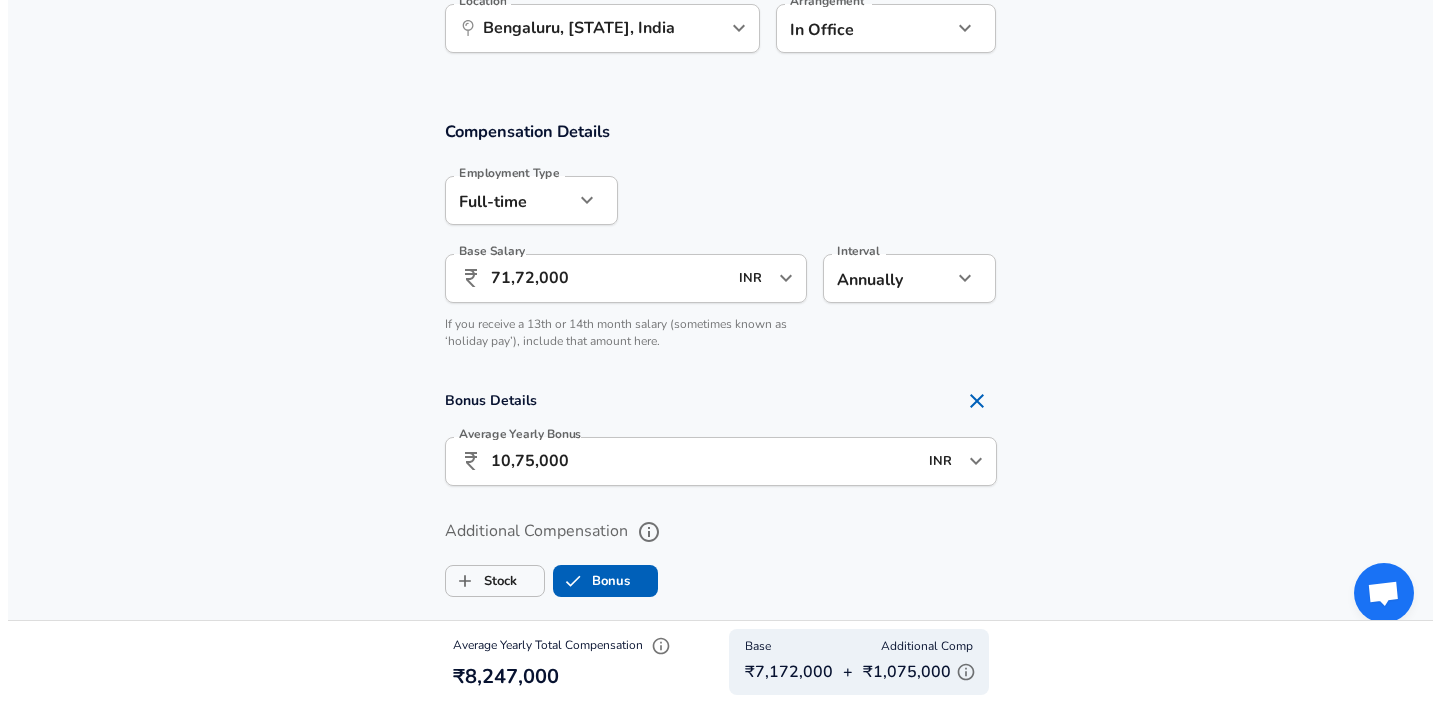 scroll, scrollTop: 2344, scrollLeft: 0, axis: vertical 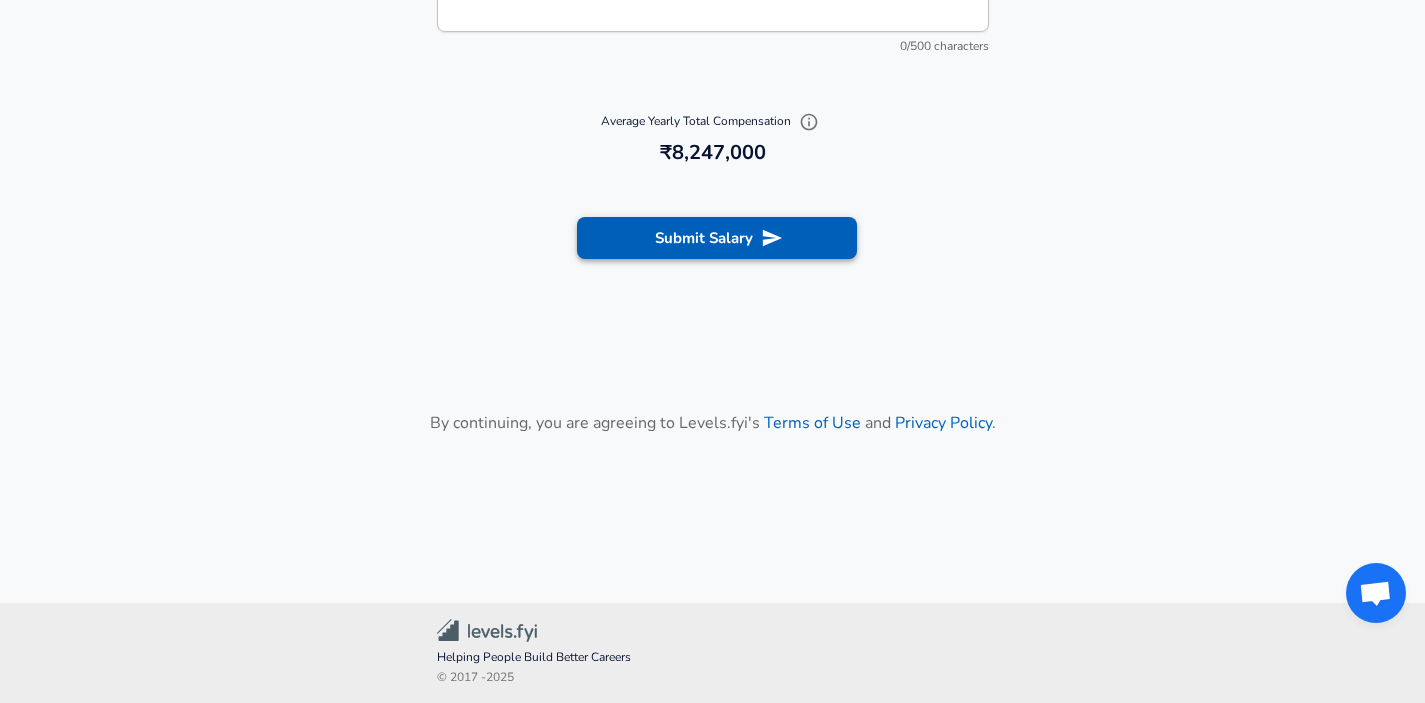click on "Submit Salary" at bounding box center (717, 238) 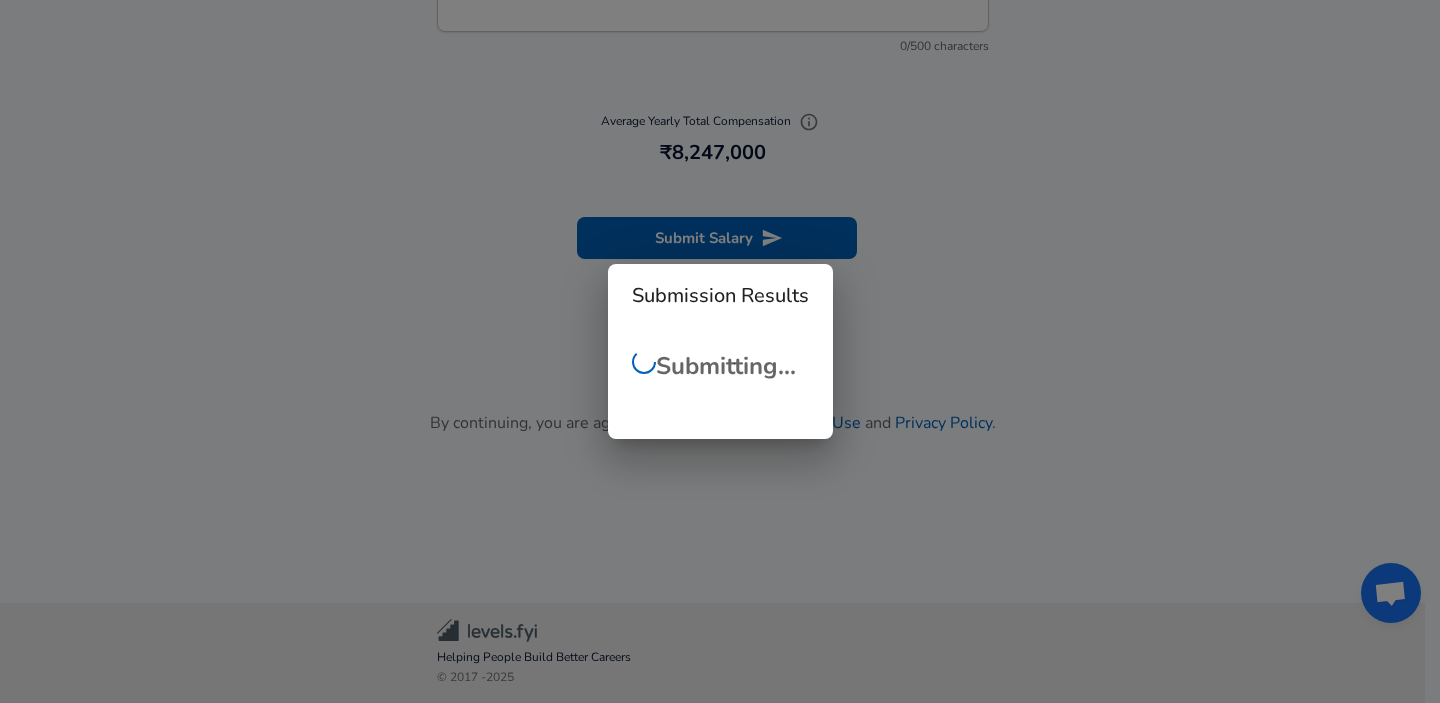 checkbox on "false" 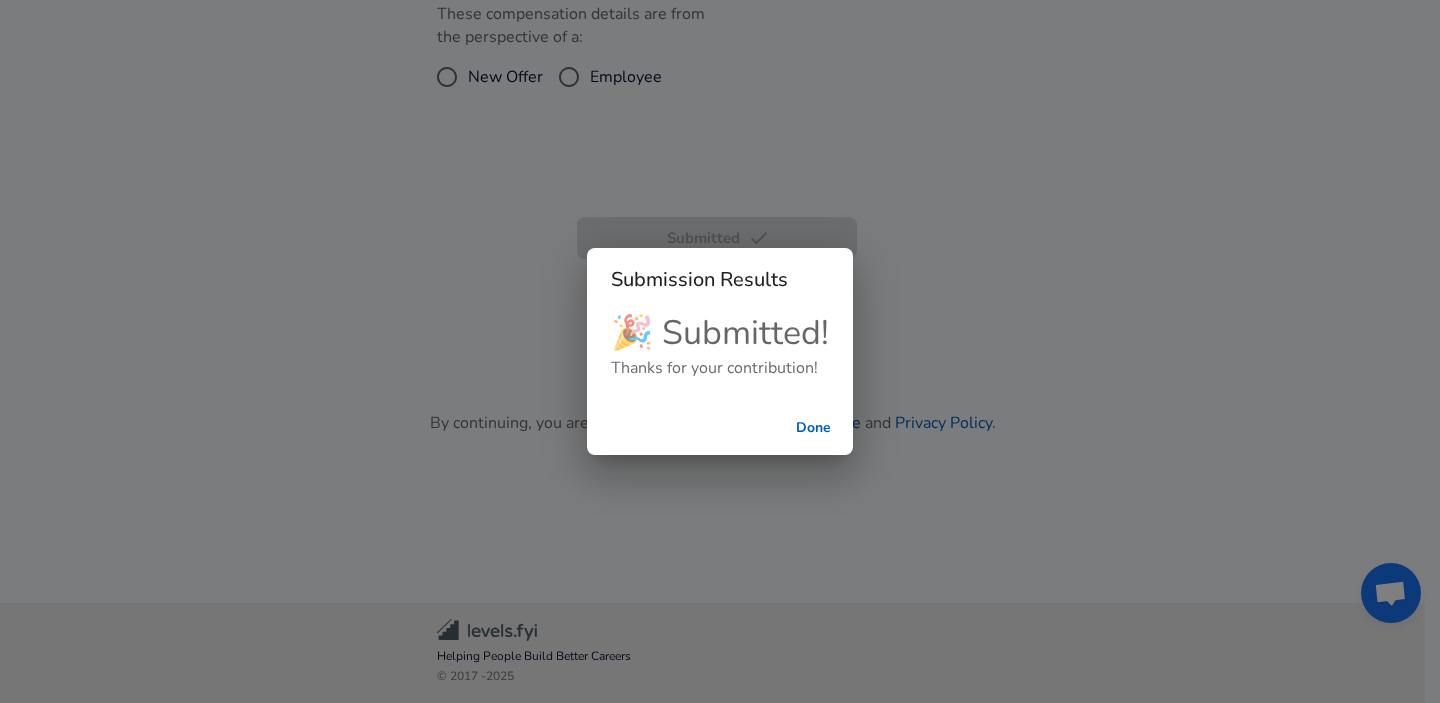 scroll, scrollTop: 822, scrollLeft: 0, axis: vertical 